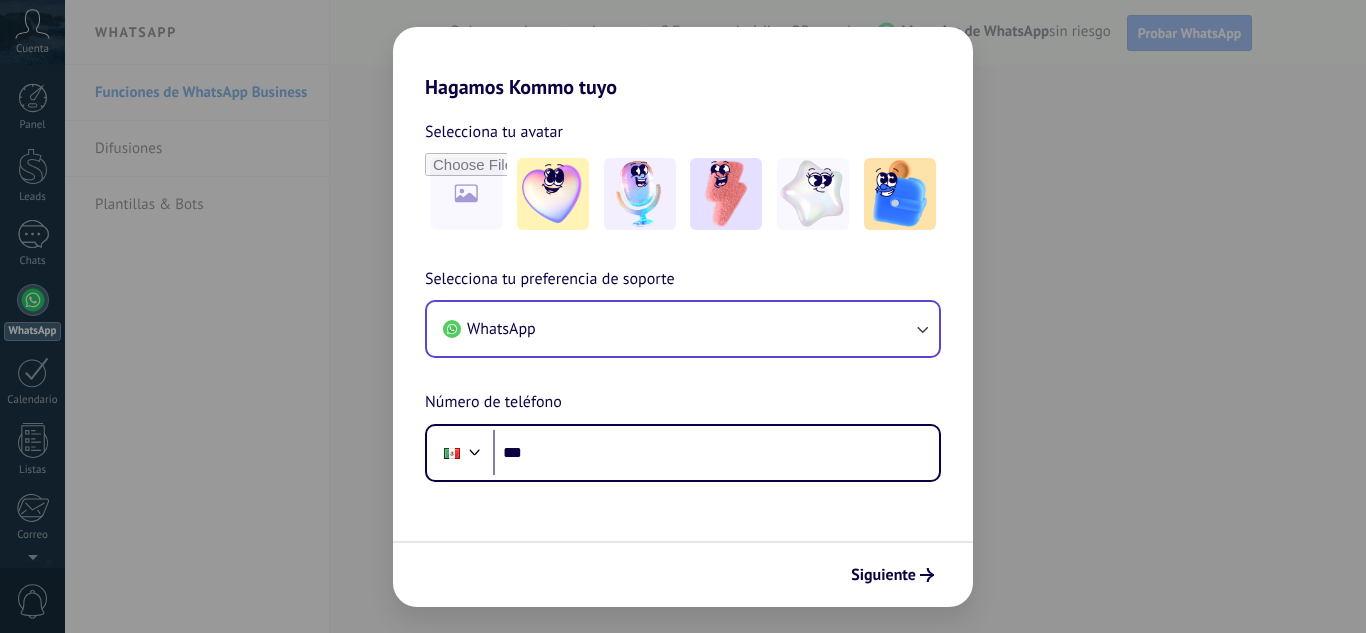 scroll, scrollTop: 0, scrollLeft: 0, axis: both 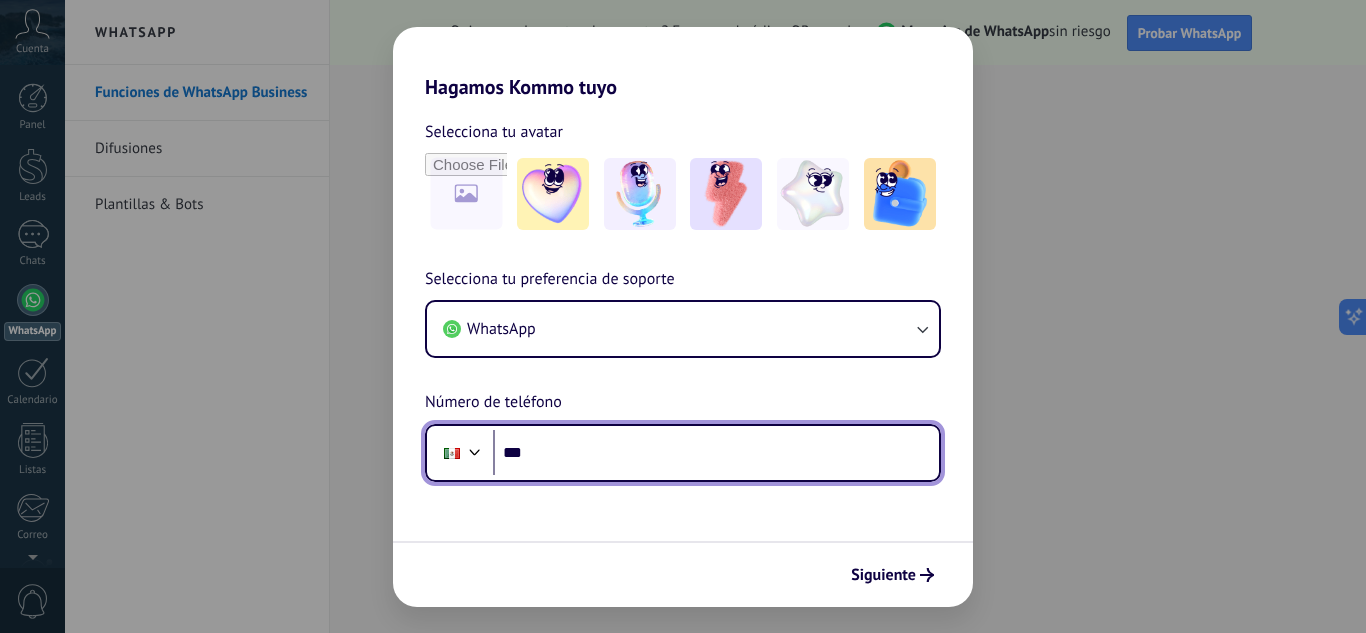 click on "***" at bounding box center [716, 453] 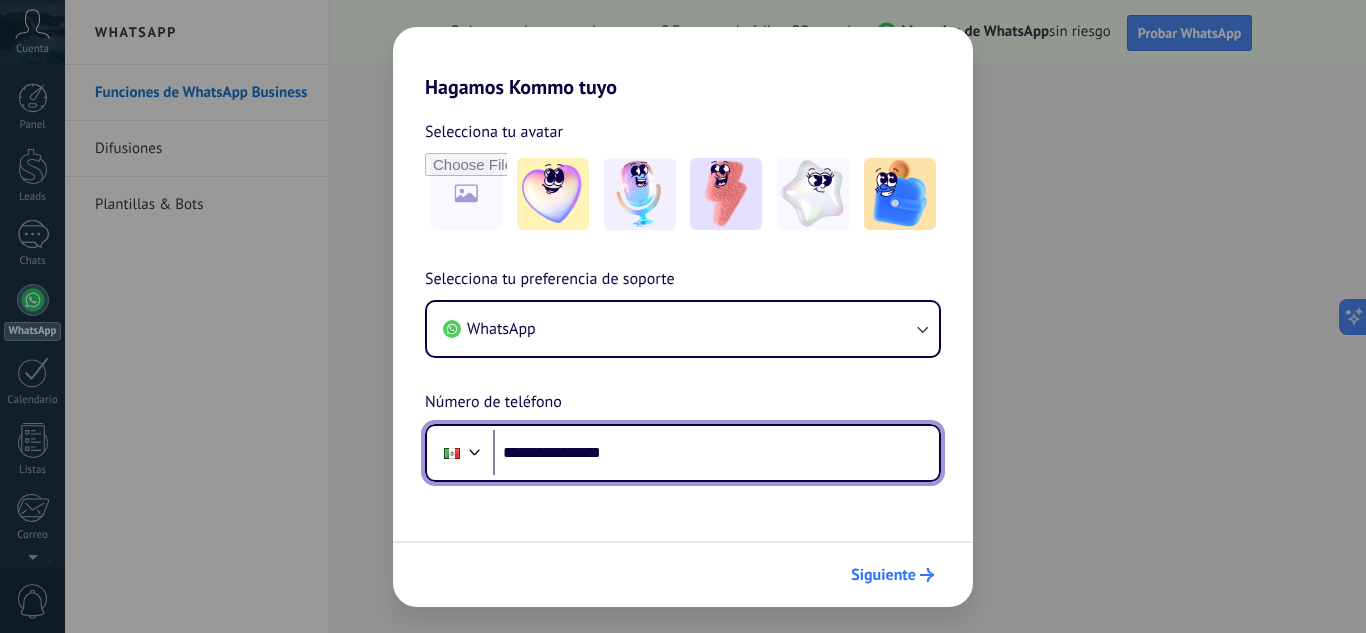 type on "**********" 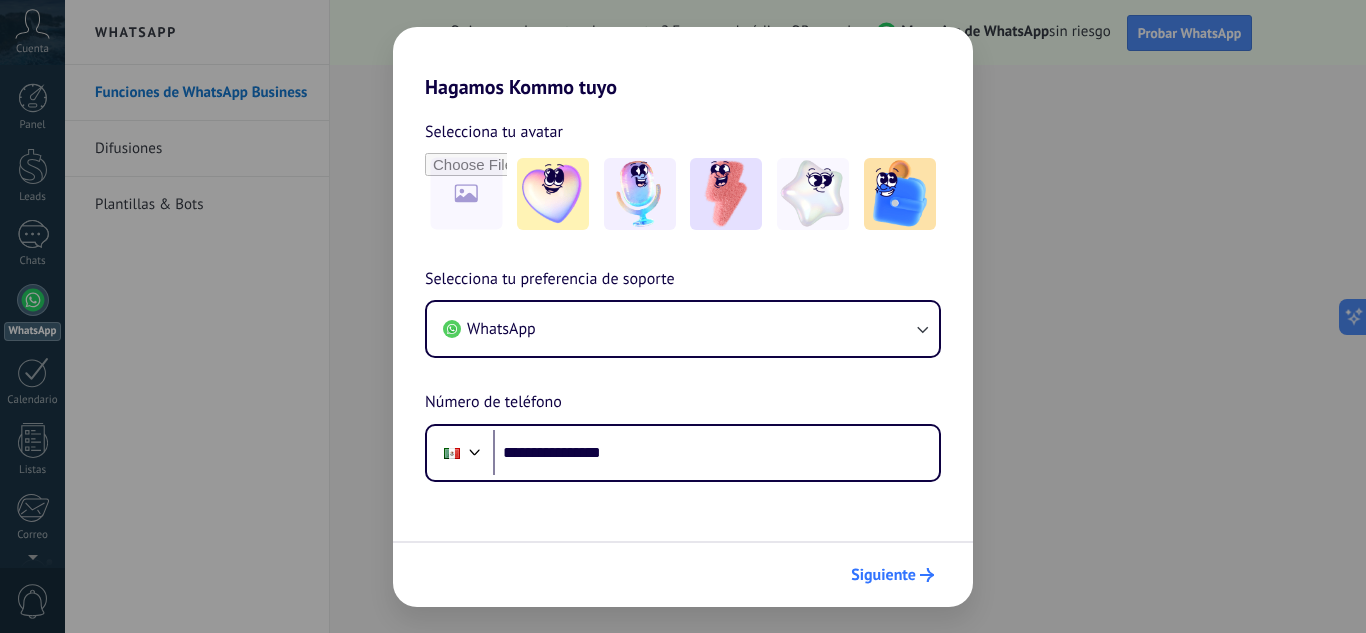 click on "Siguiente" at bounding box center (883, 575) 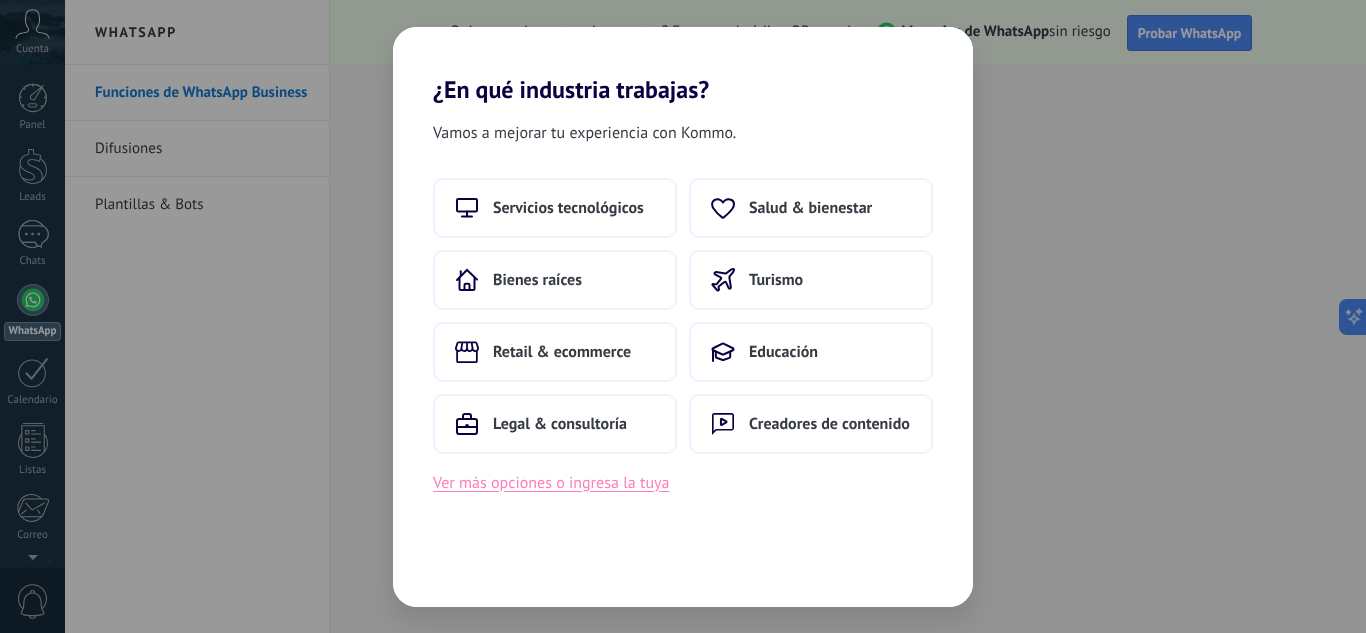 click on "Ver más opciones o ingresa la tuya" at bounding box center [551, 483] 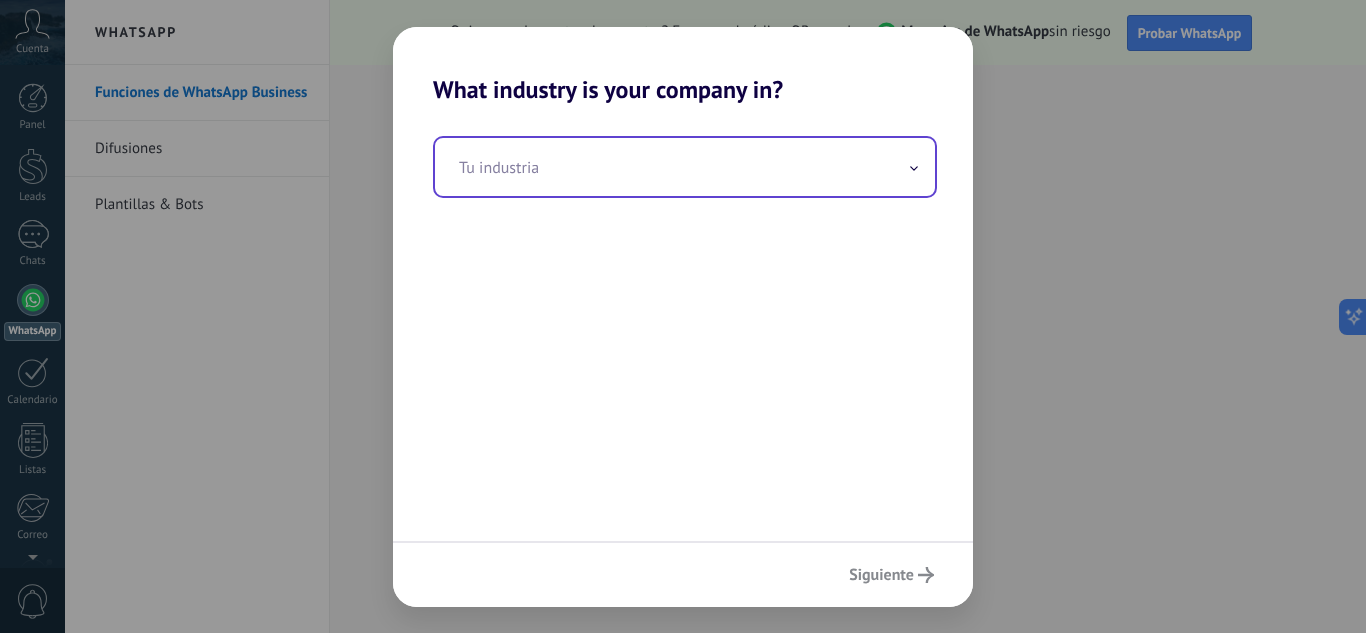 click at bounding box center (685, 167) 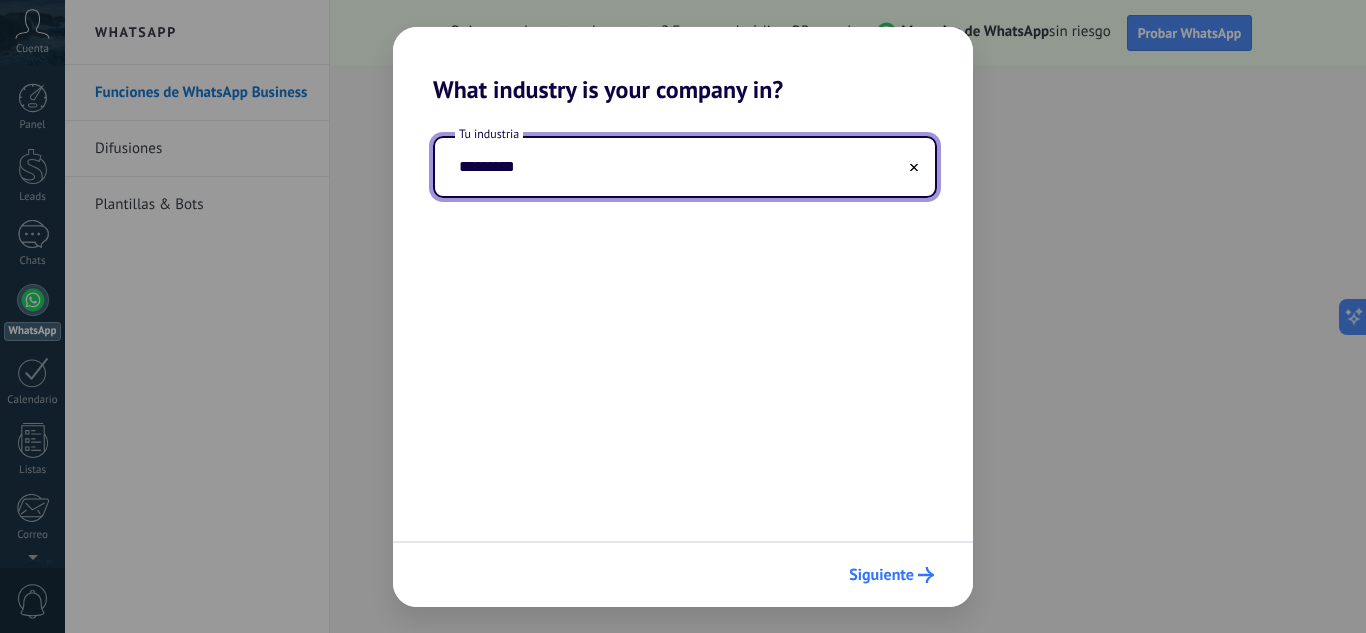 type on "*********" 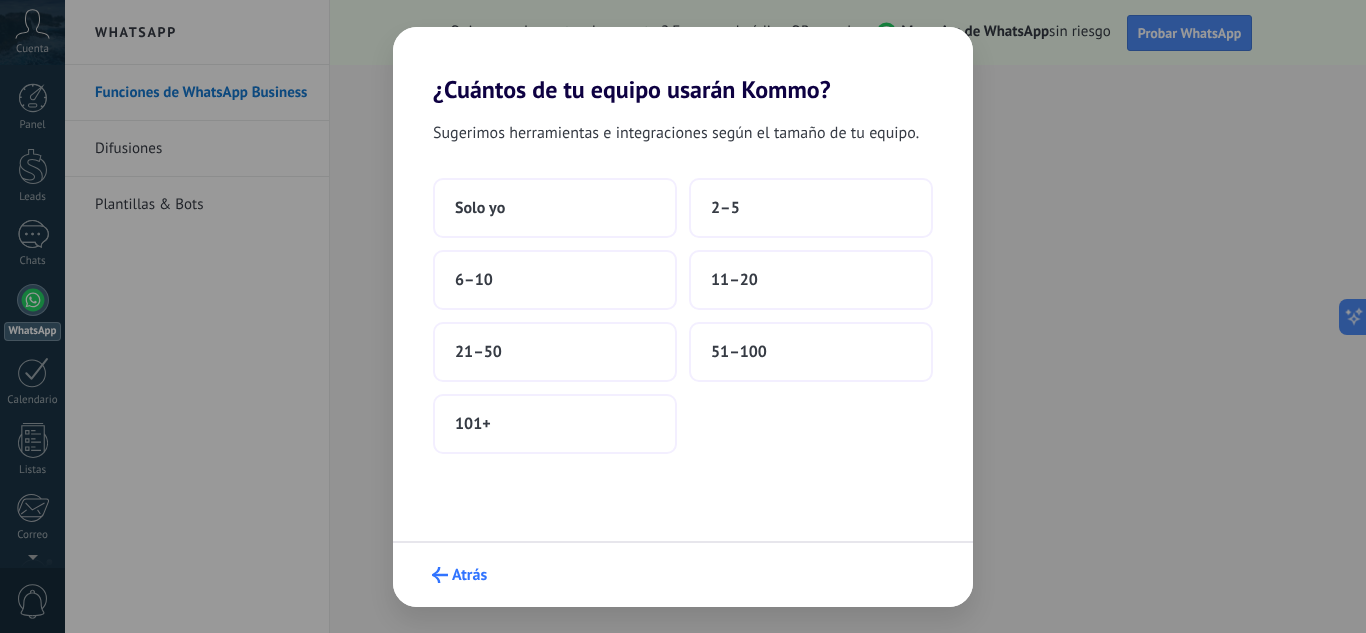 click on "Atrás" at bounding box center [469, 575] 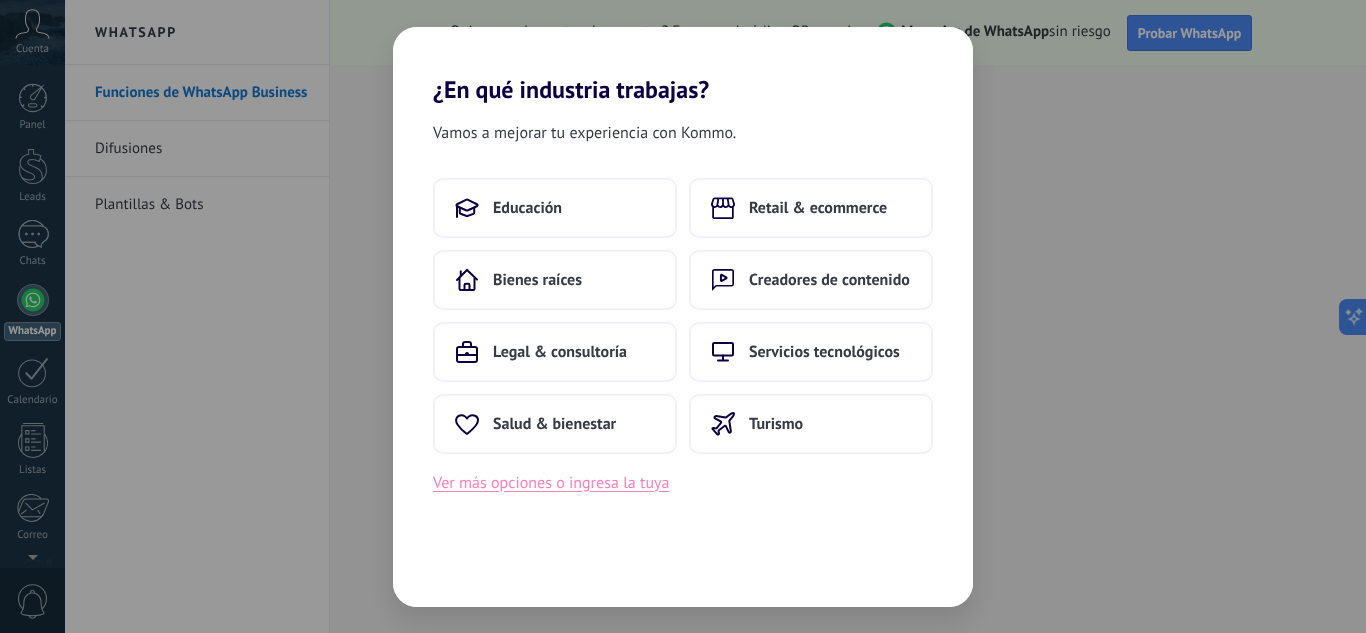 click on "Ver más opciones o ingresa la tuya" at bounding box center (551, 483) 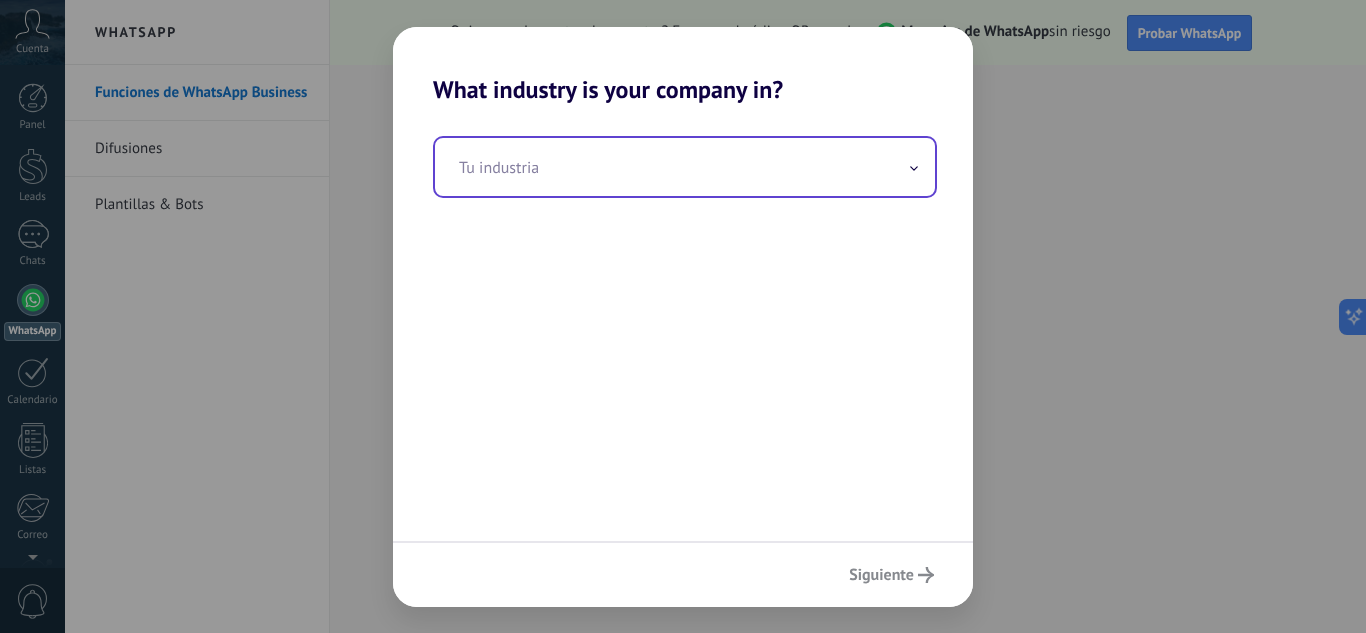 click at bounding box center (685, 167) 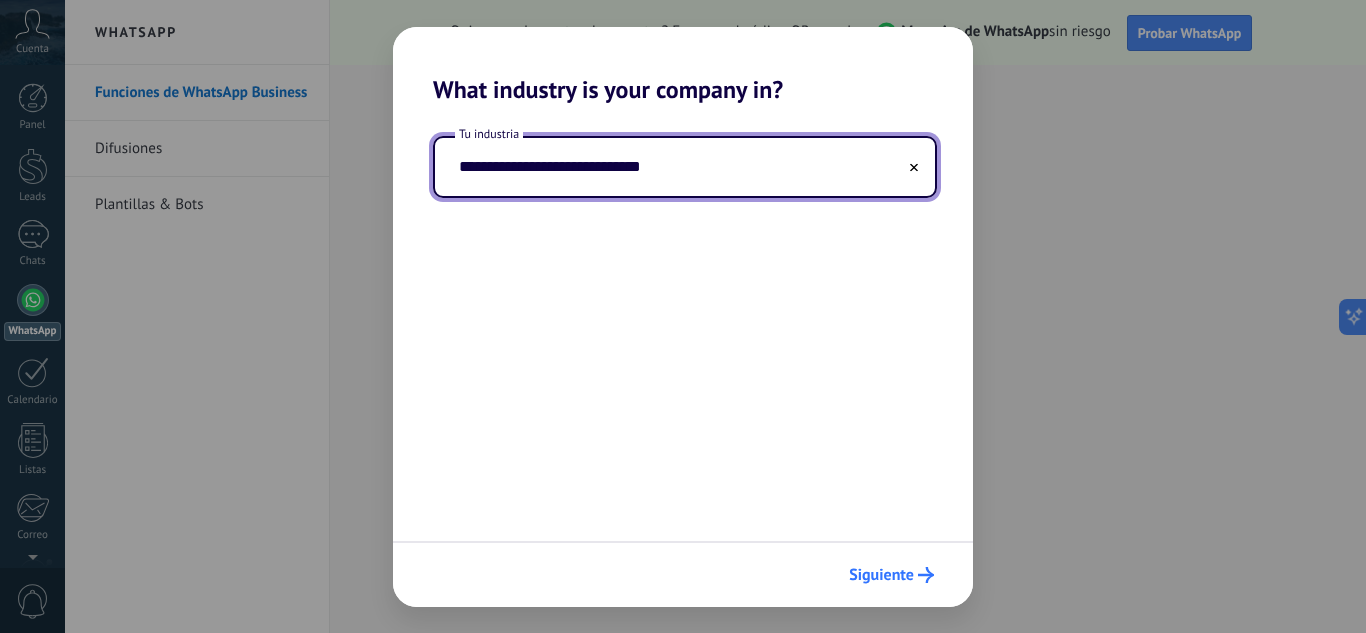 type on "**********" 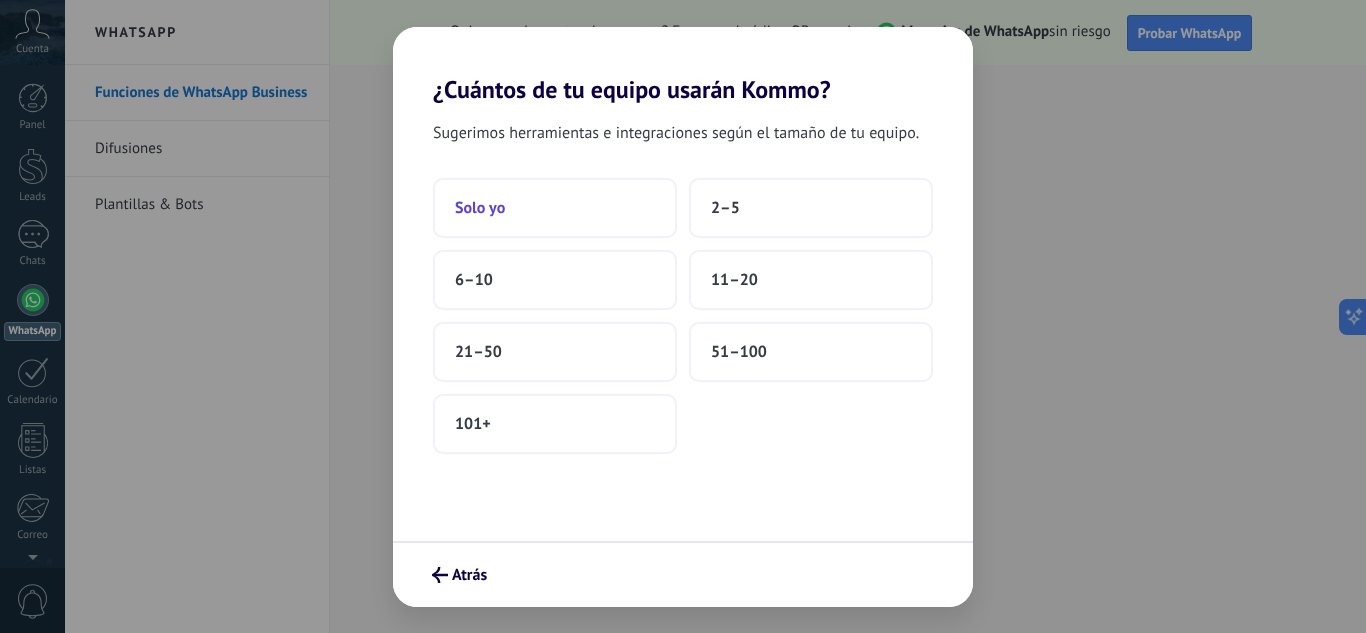 click on "Solo yo" at bounding box center [555, 208] 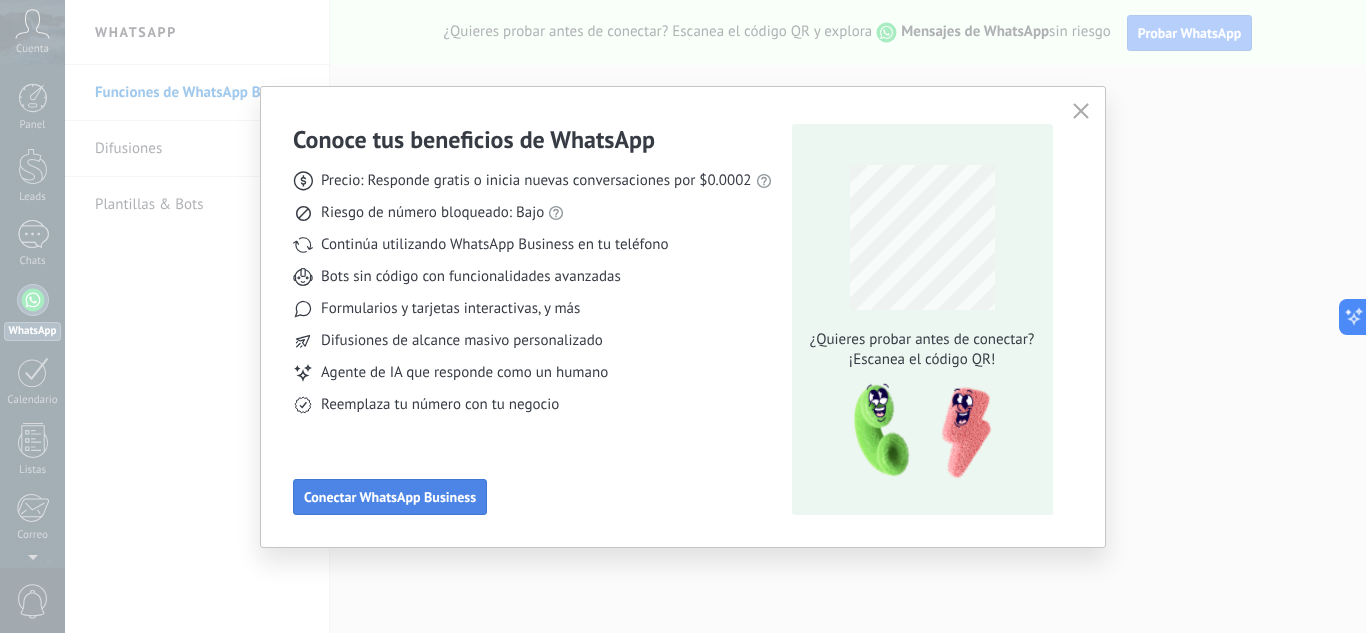 click on "Conectar WhatsApp Business" at bounding box center [390, 497] 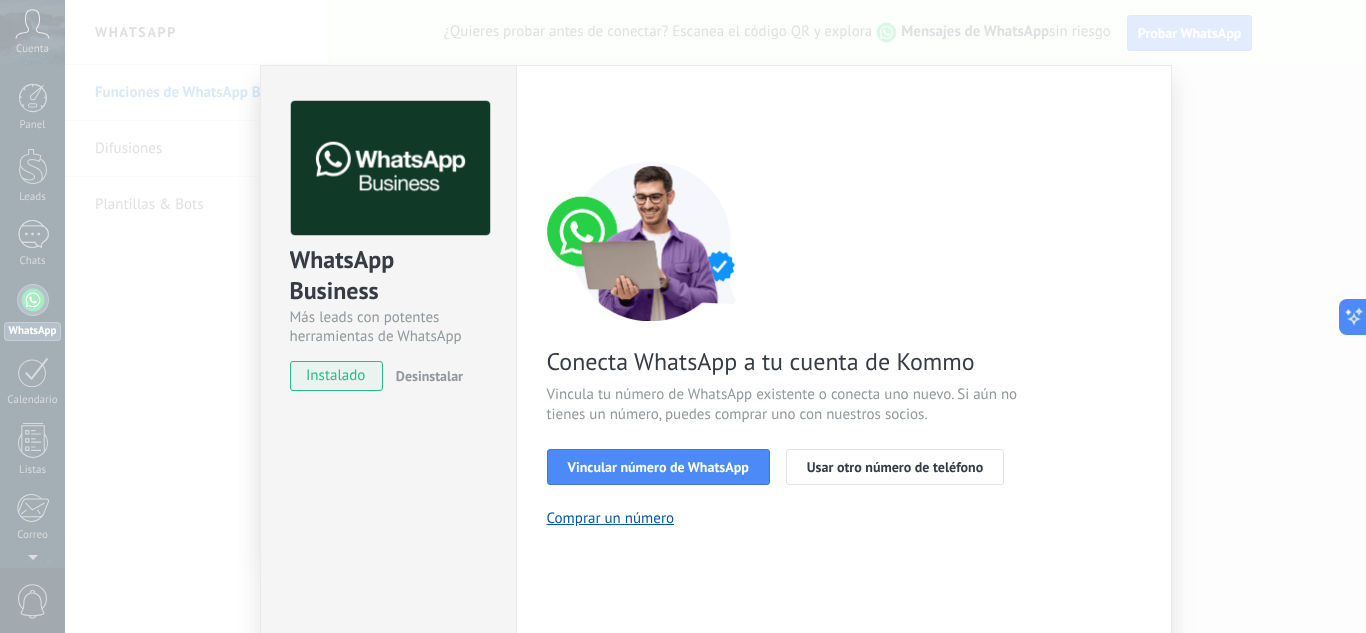 click on "instalado" at bounding box center (336, 376) 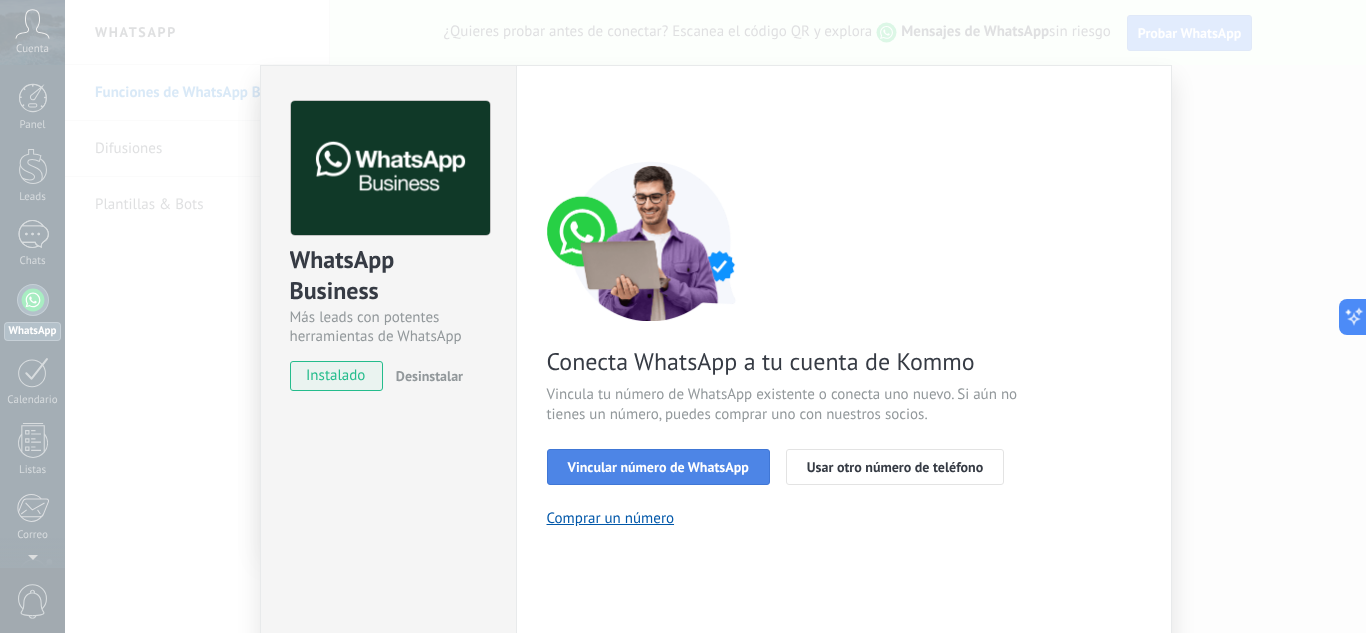 click on "Vincular número de WhatsApp" at bounding box center [658, 467] 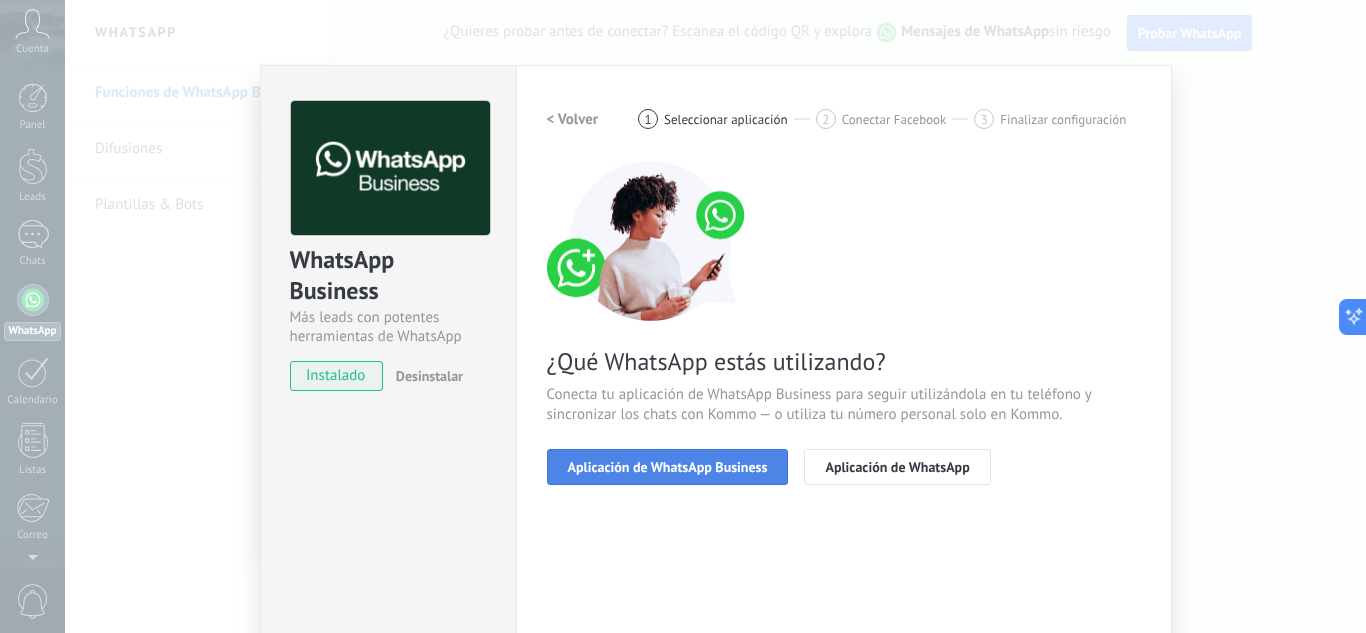 click on "Aplicación de WhatsApp Business" at bounding box center (668, 467) 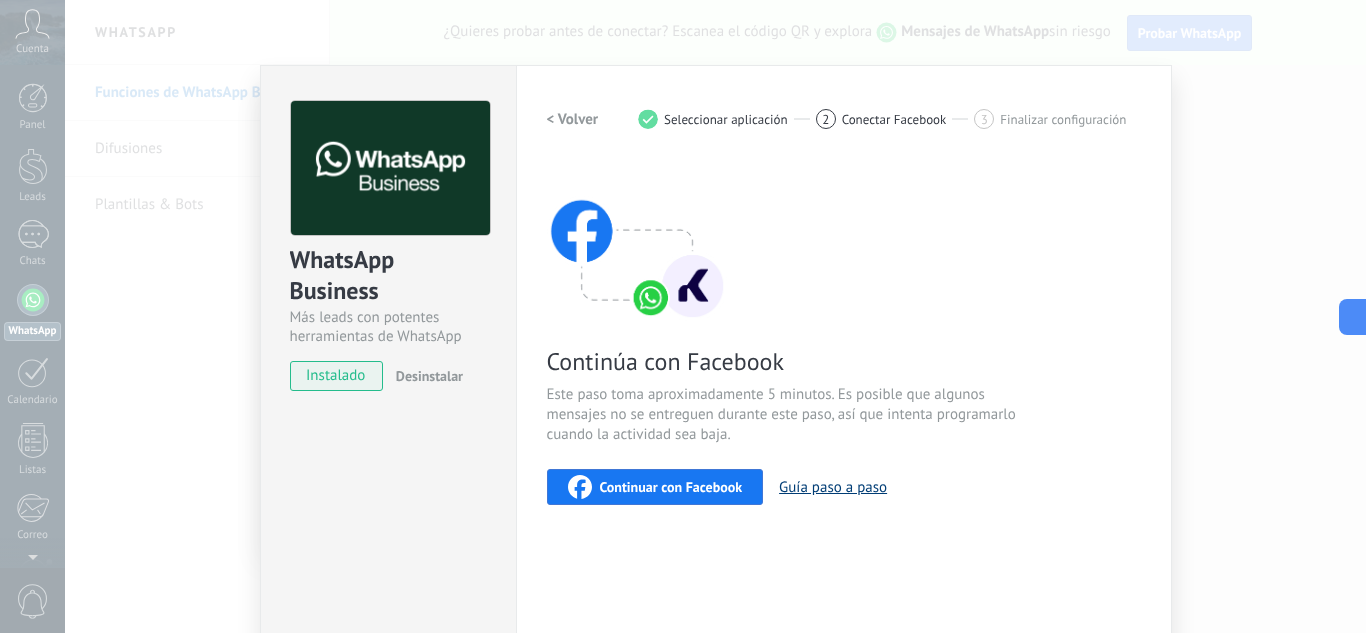 click on "Guía paso a paso" at bounding box center (833, 487) 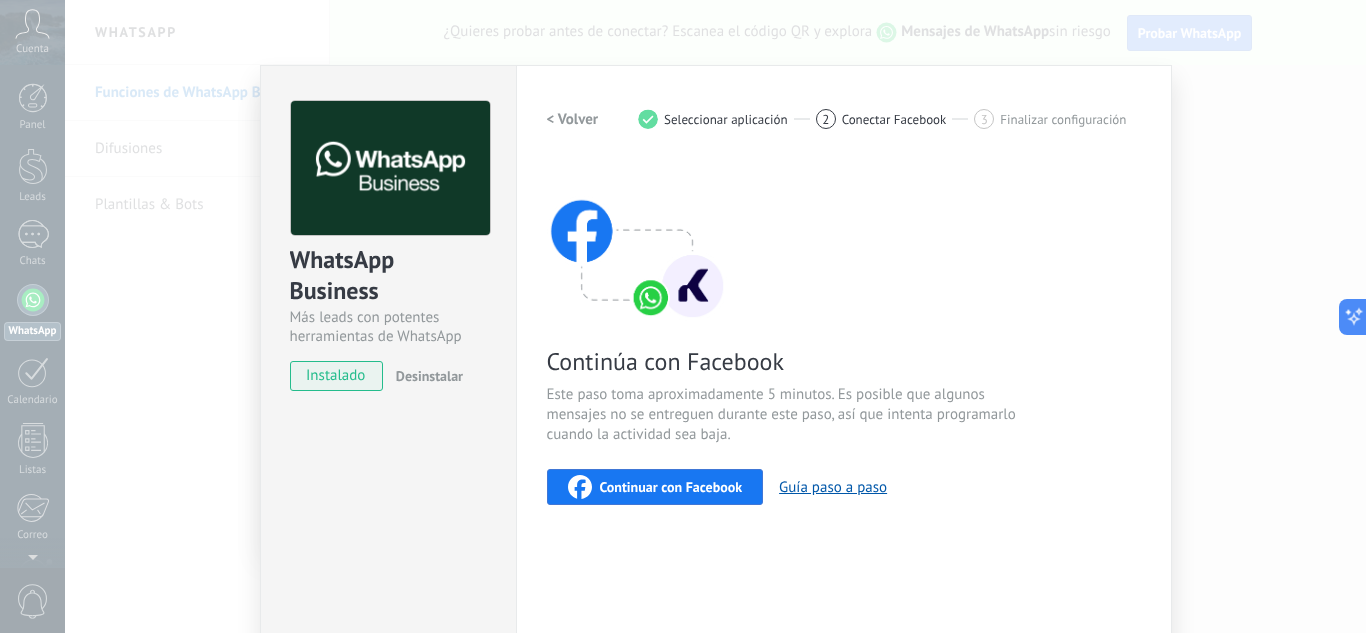 click on "Continuar con Facebook" at bounding box center (671, 487) 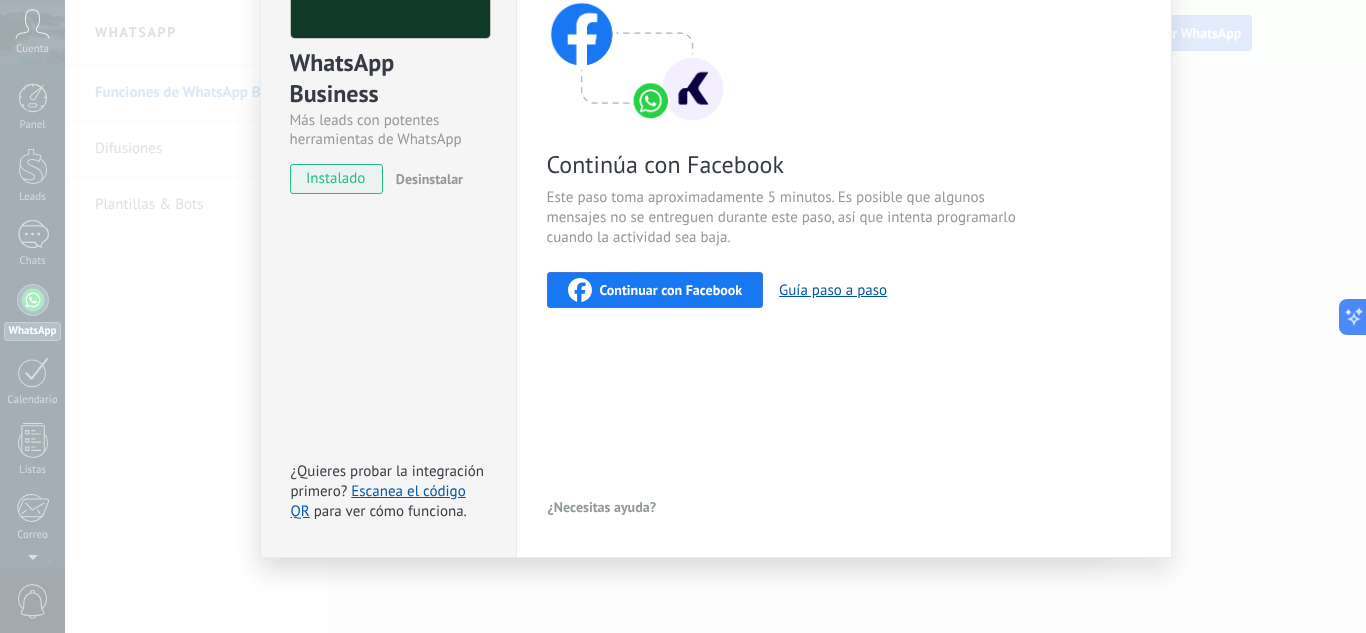 scroll, scrollTop: 0, scrollLeft: 0, axis: both 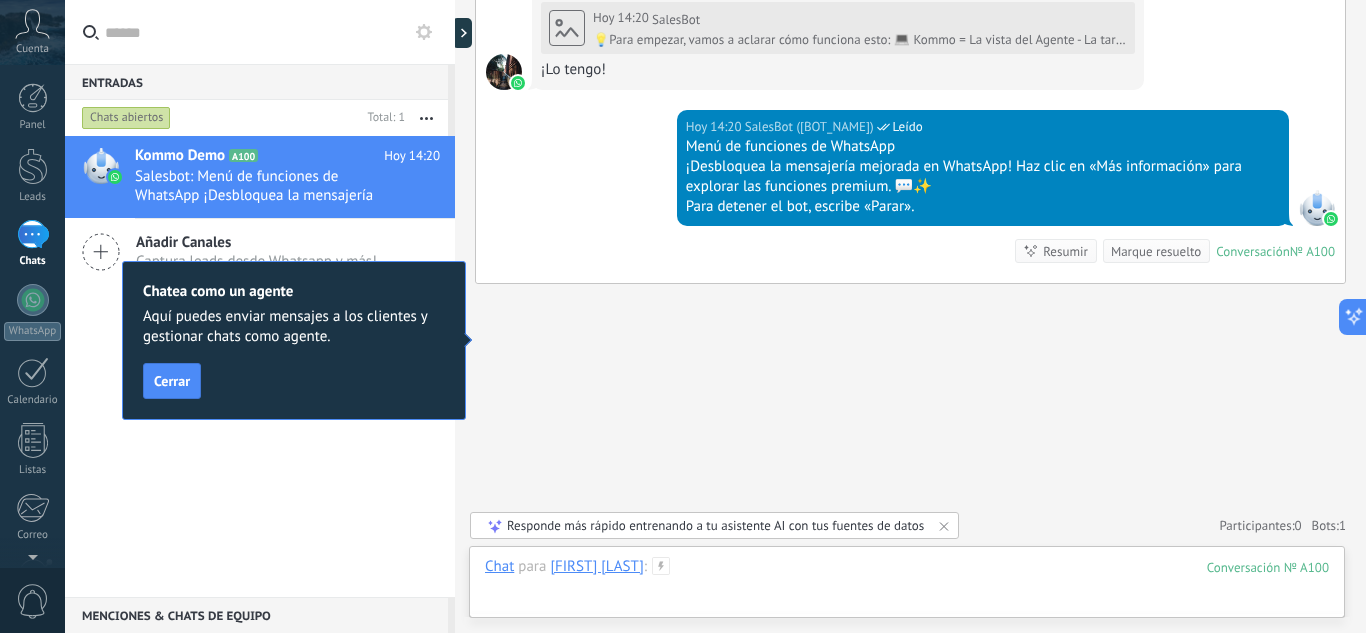 click at bounding box center (907, 587) 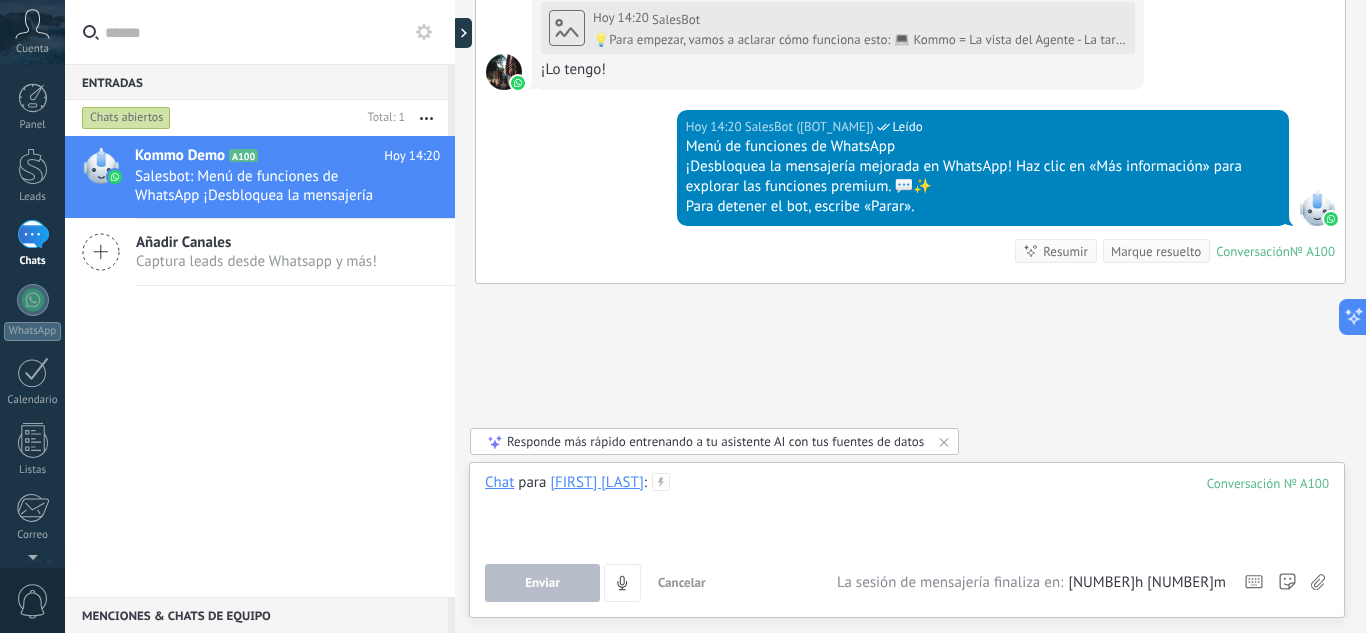 paste 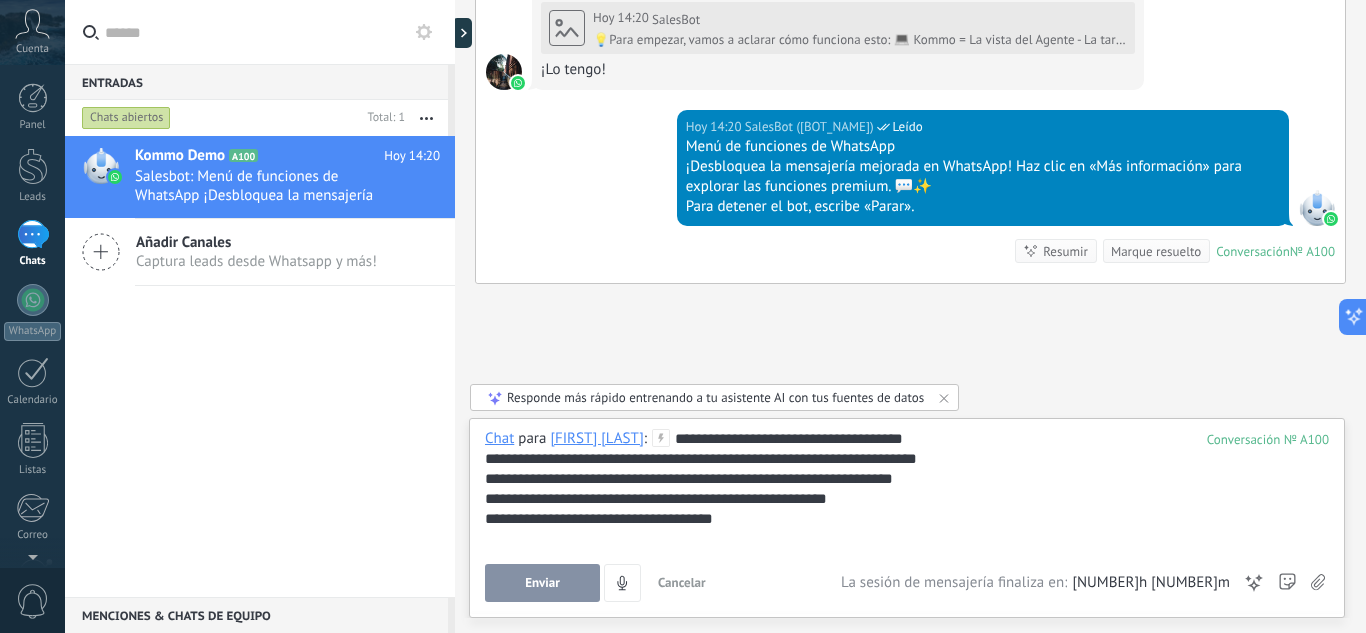 drag, startPoint x: 674, startPoint y: 434, endPoint x: 497, endPoint y: 431, distance: 177.02542 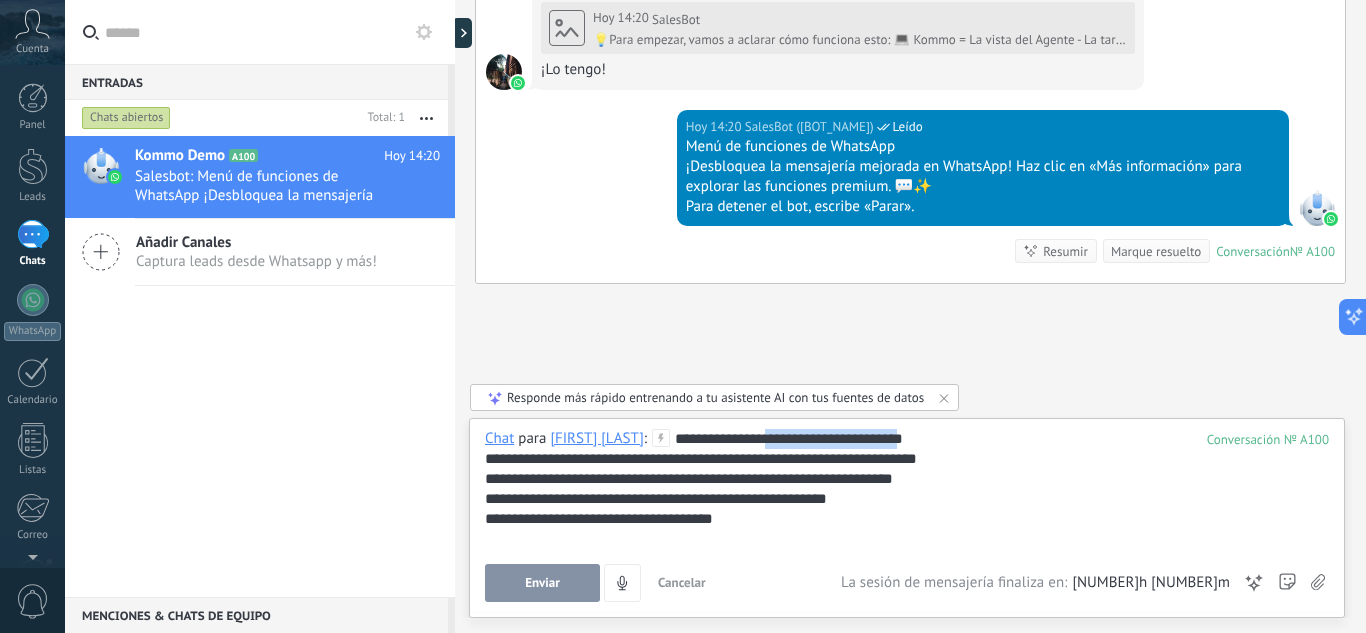 drag, startPoint x: 782, startPoint y: 437, endPoint x: 932, endPoint y: 446, distance: 150.26976 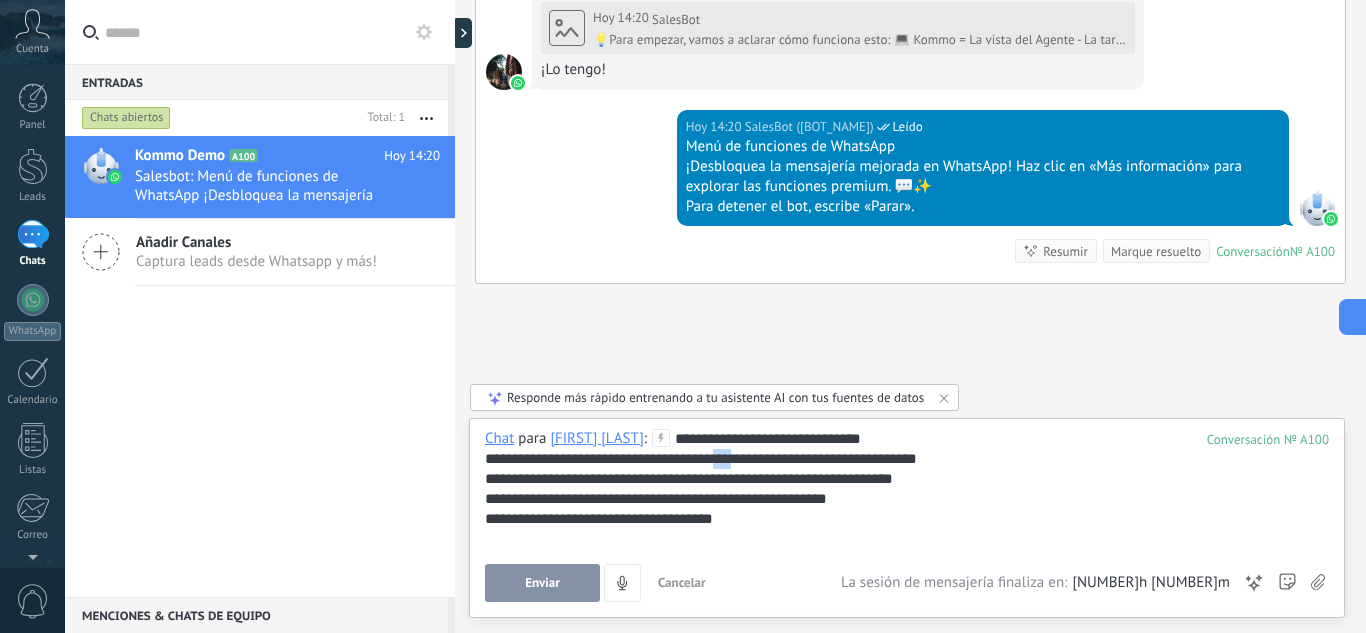 drag, startPoint x: 730, startPoint y: 462, endPoint x: 751, endPoint y: 460, distance: 21.095022 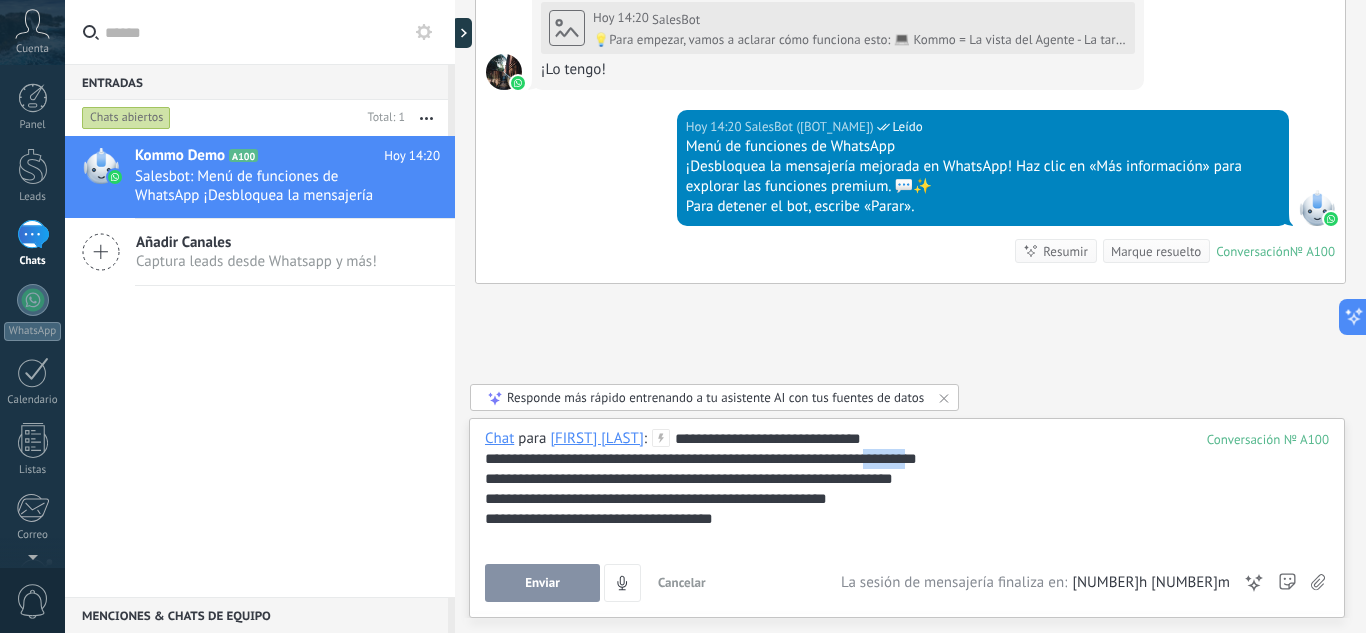 drag, startPoint x: 885, startPoint y: 463, endPoint x: 934, endPoint y: 459, distance: 49.162994 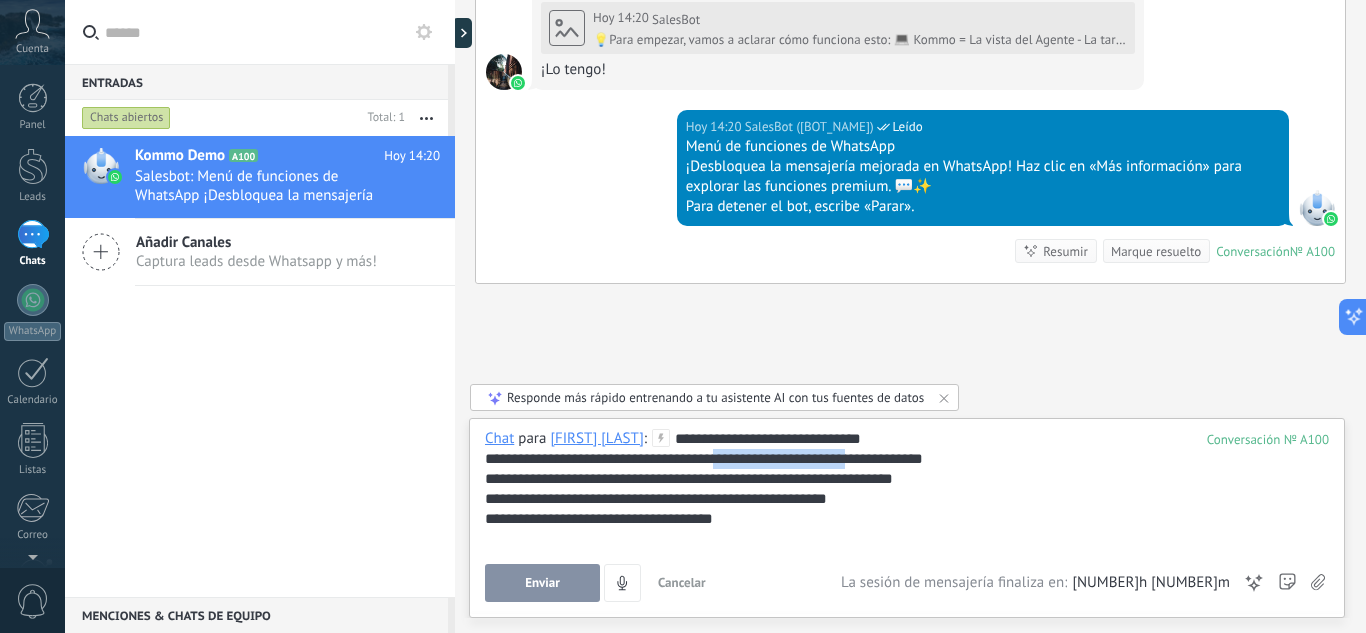 drag, startPoint x: 730, startPoint y: 459, endPoint x: 867, endPoint y: 457, distance: 137.0146 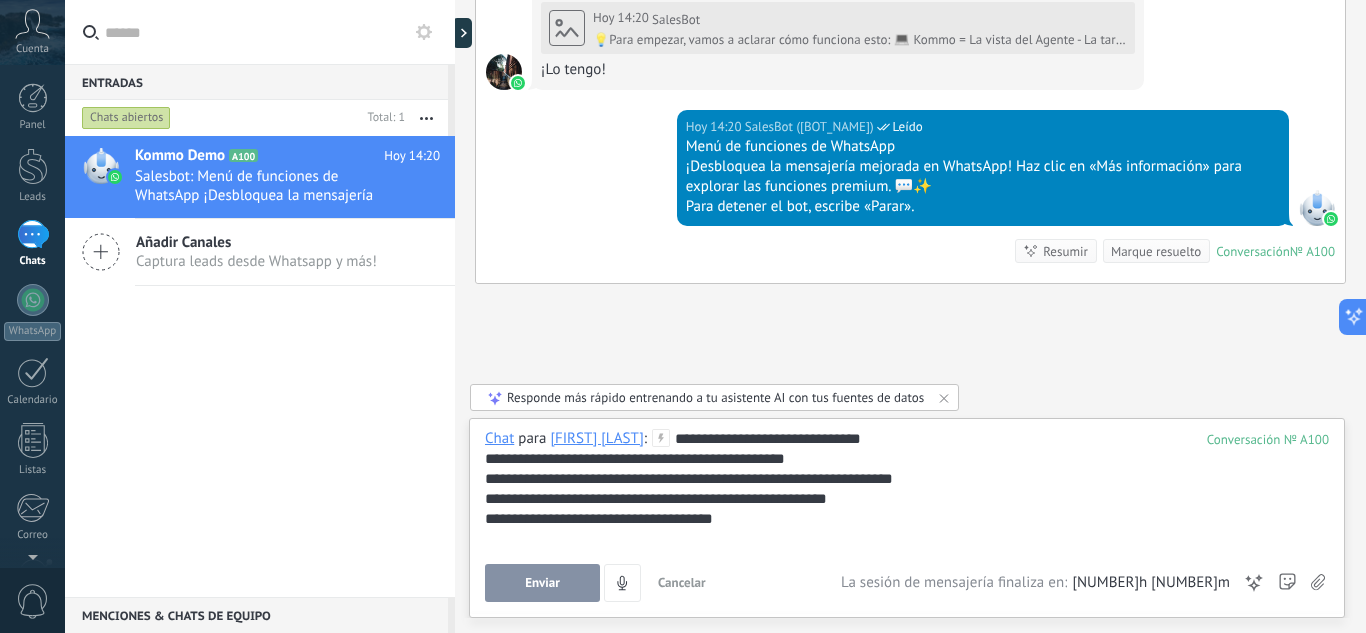 click on "**********" at bounding box center (907, 459) 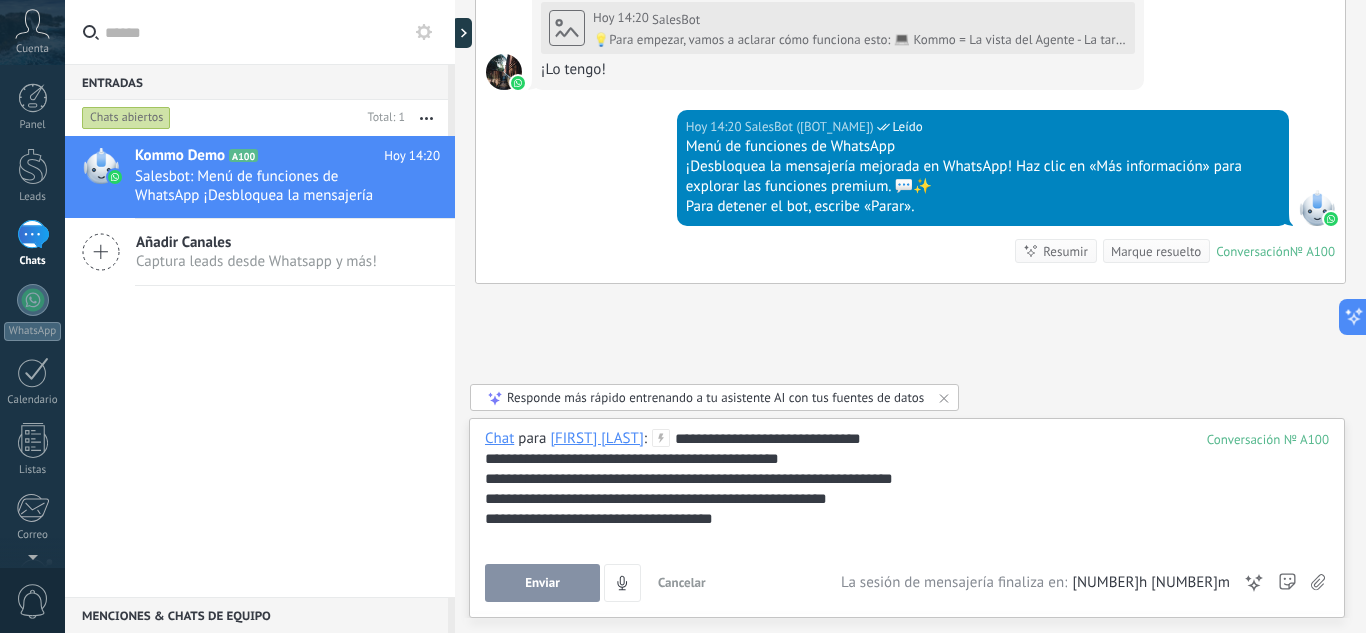 click on "**********" at bounding box center [907, 499] 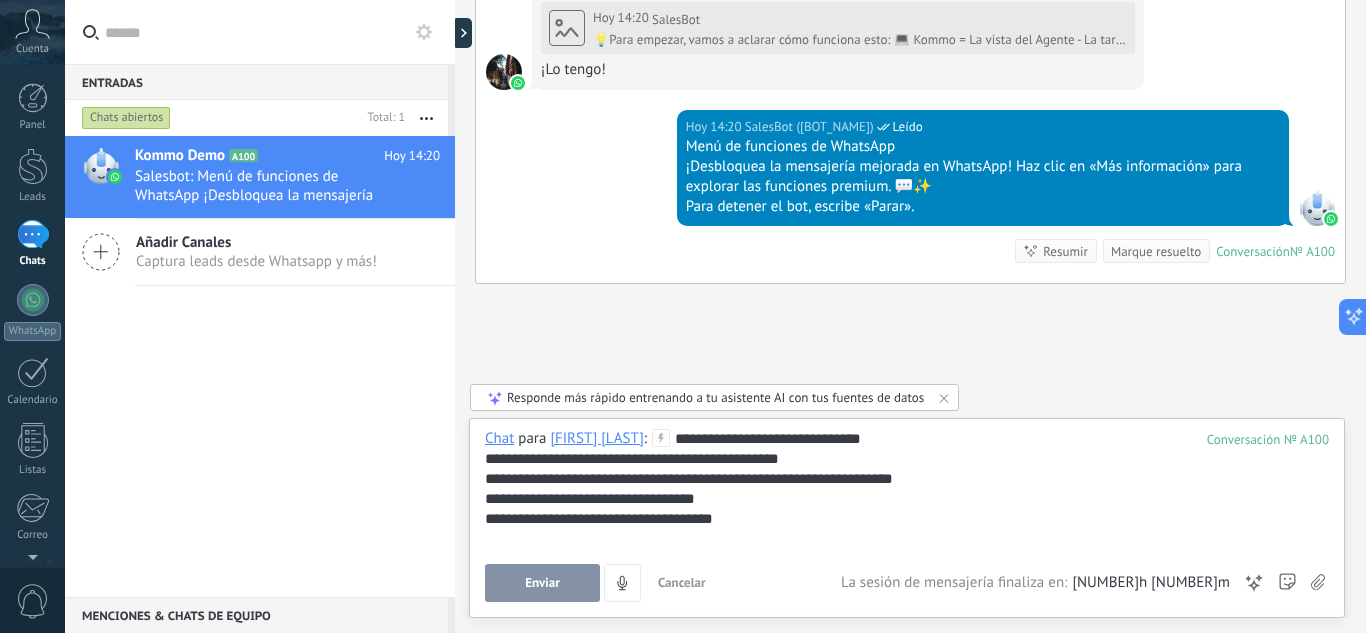 click on "Enviar" at bounding box center (542, 583) 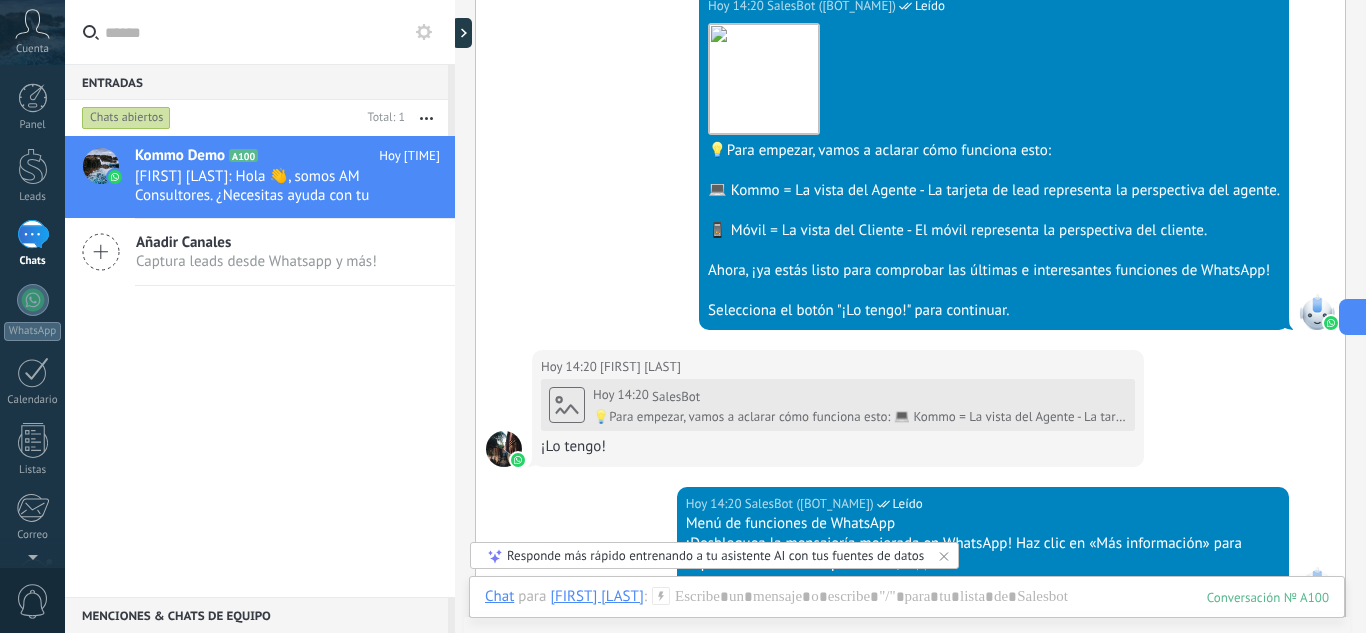 scroll, scrollTop: 586, scrollLeft: 0, axis: vertical 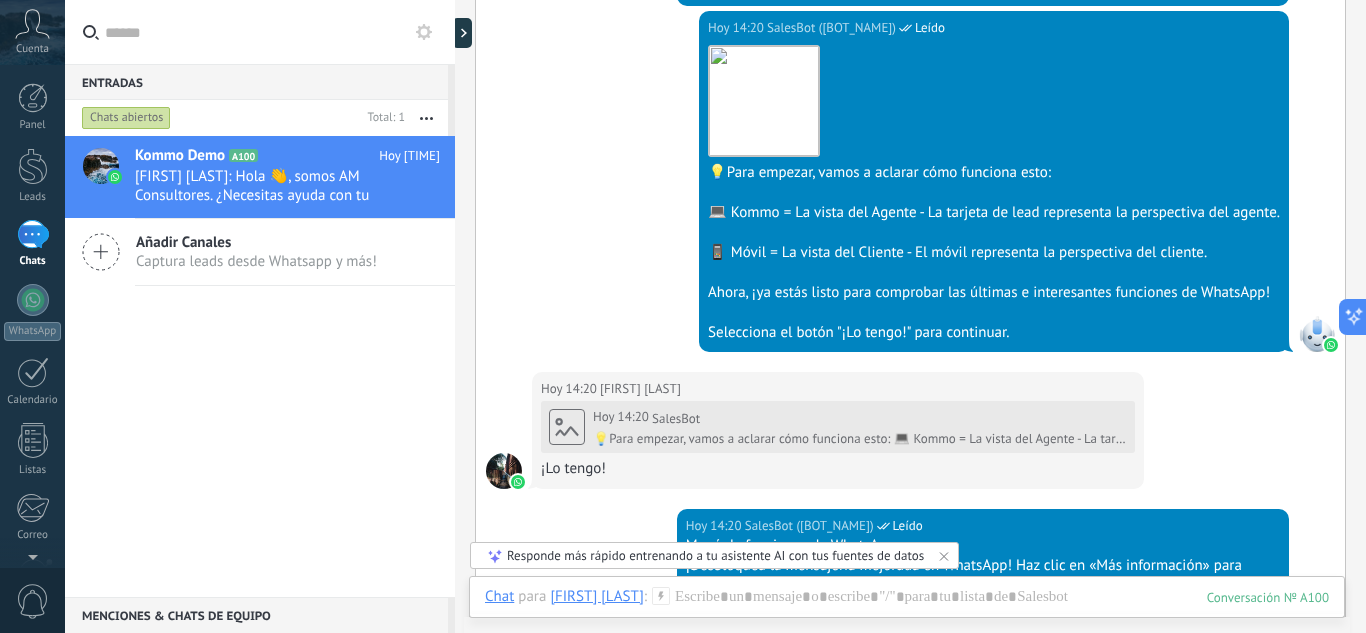 click at bounding box center [32, 24] 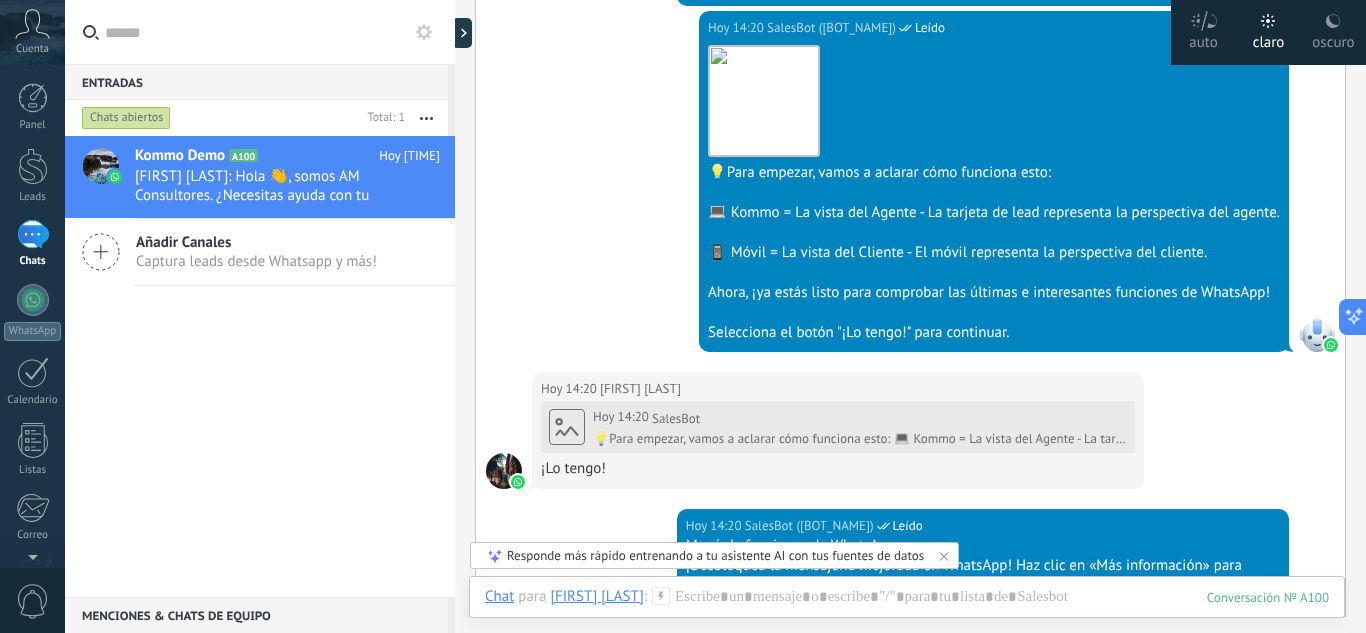 click at bounding box center [32, 24] 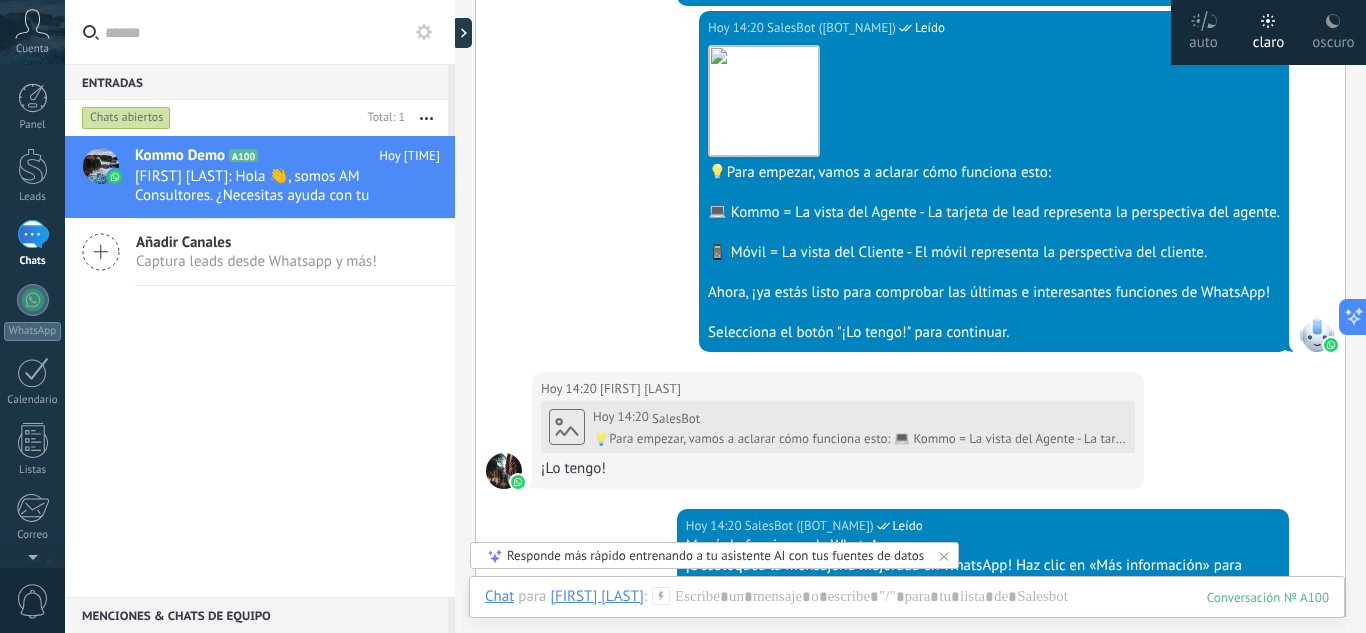 click at bounding box center [1204, 21] 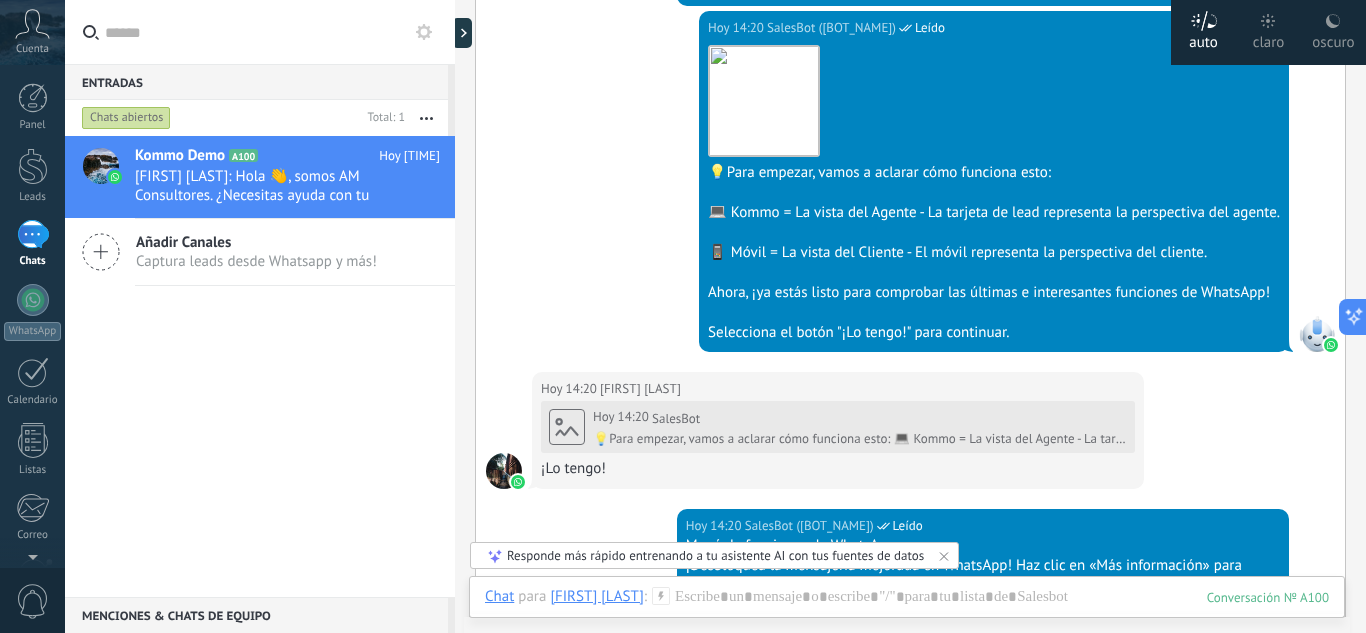 click on "claro" at bounding box center (1203, 39) 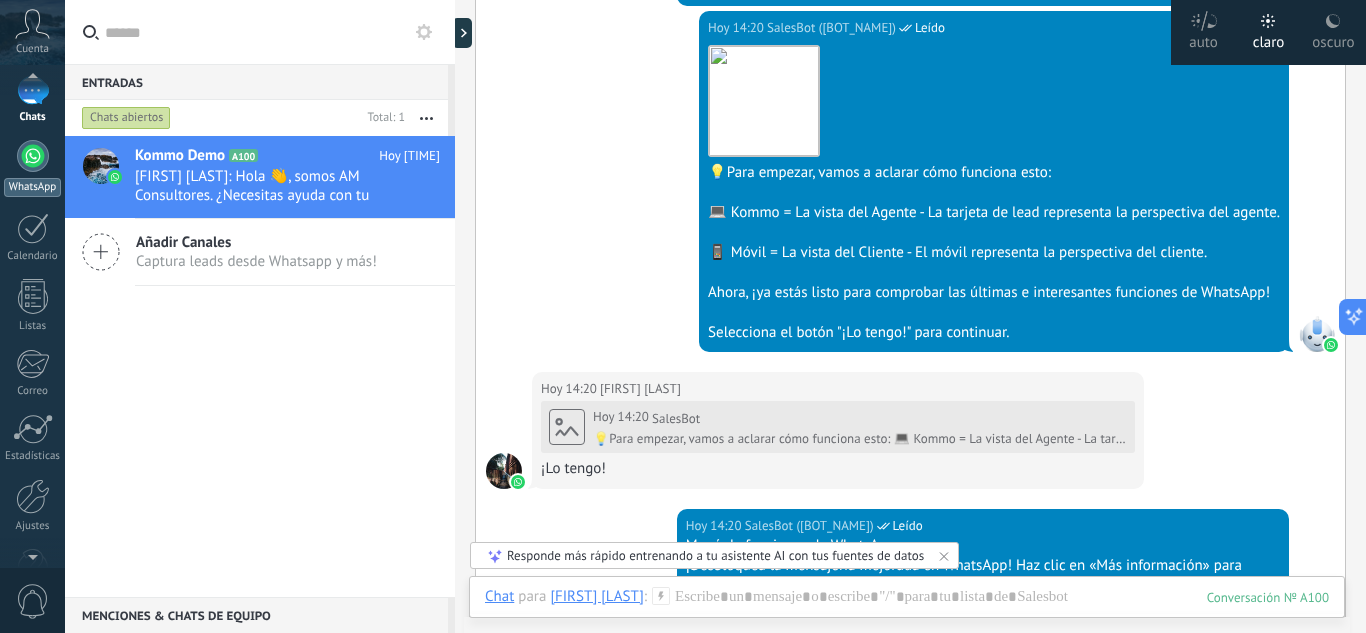 scroll, scrollTop: 146, scrollLeft: 0, axis: vertical 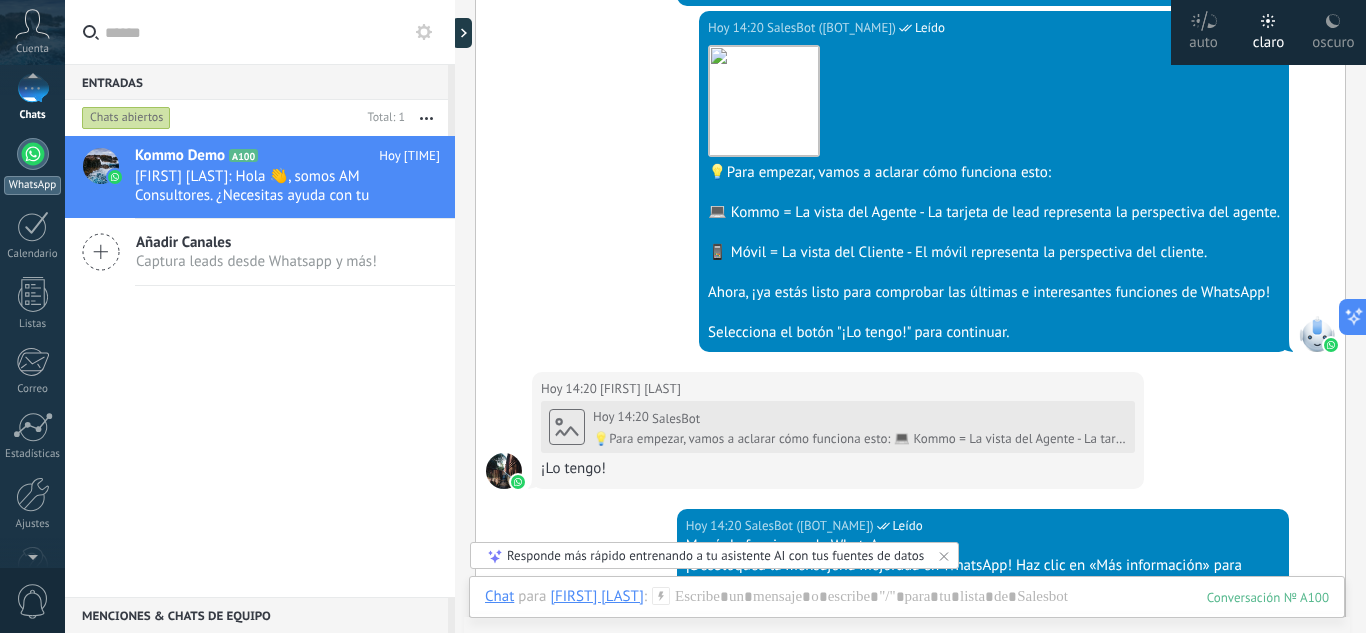 click at bounding box center (33, 154) 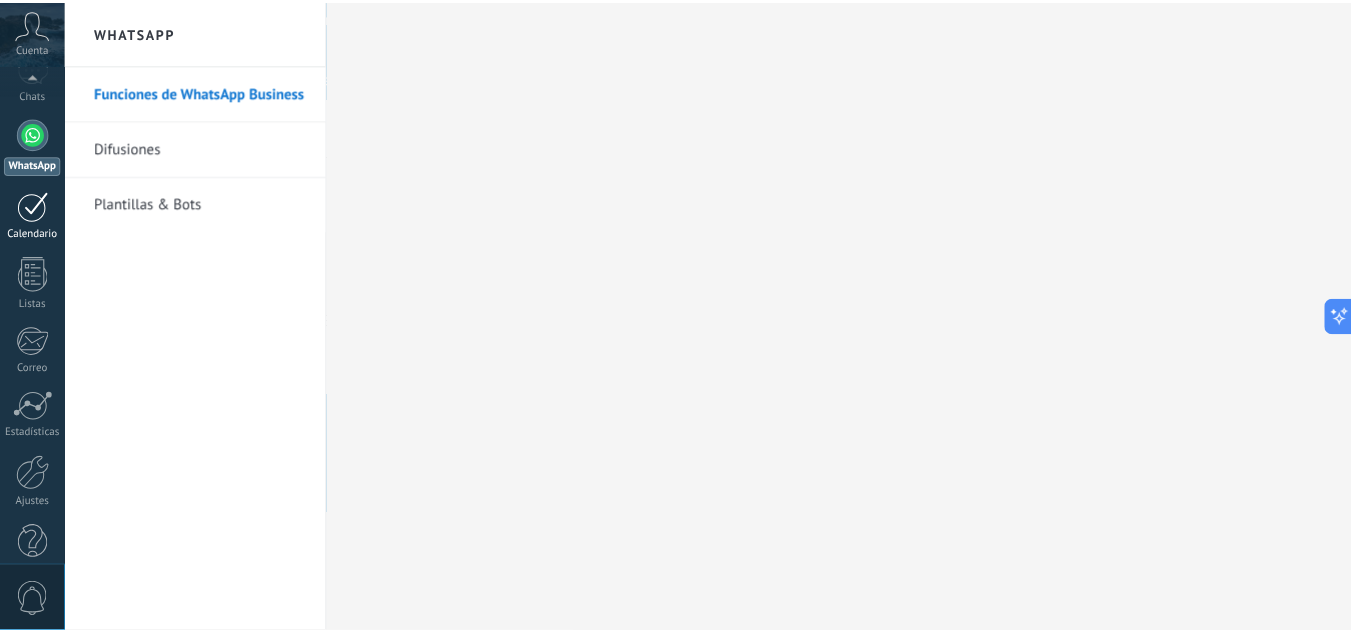 scroll, scrollTop: 199, scrollLeft: 0, axis: vertical 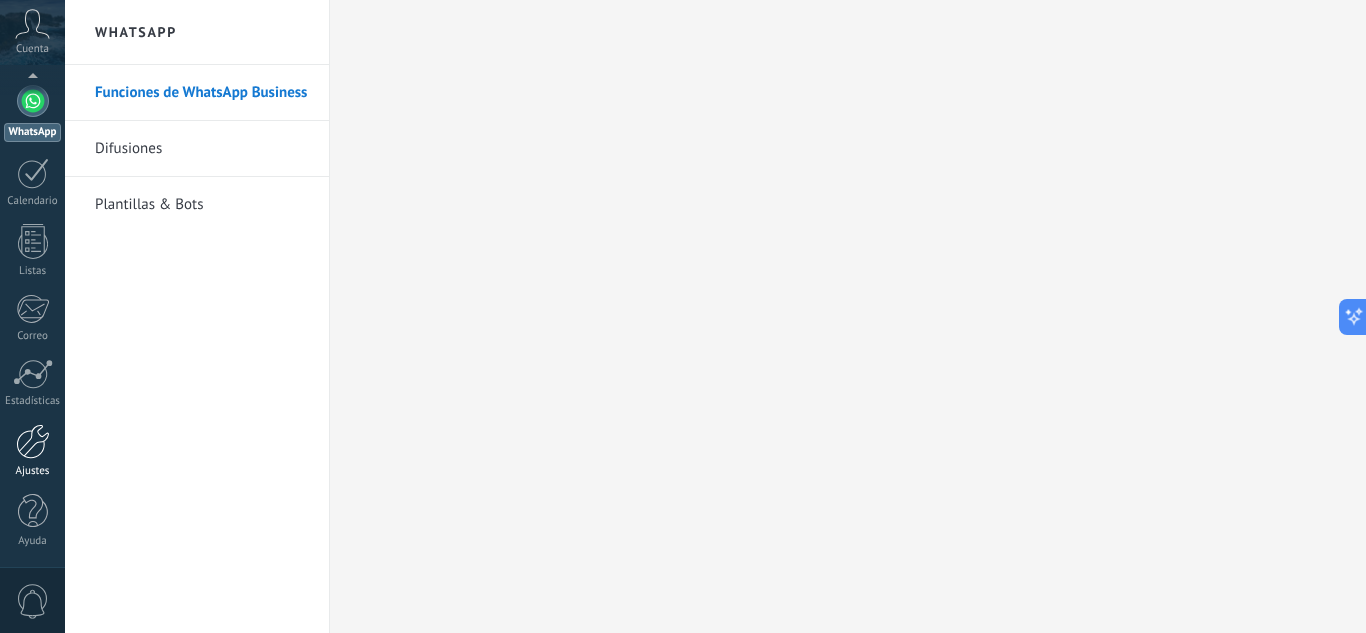 click at bounding box center (33, 441) 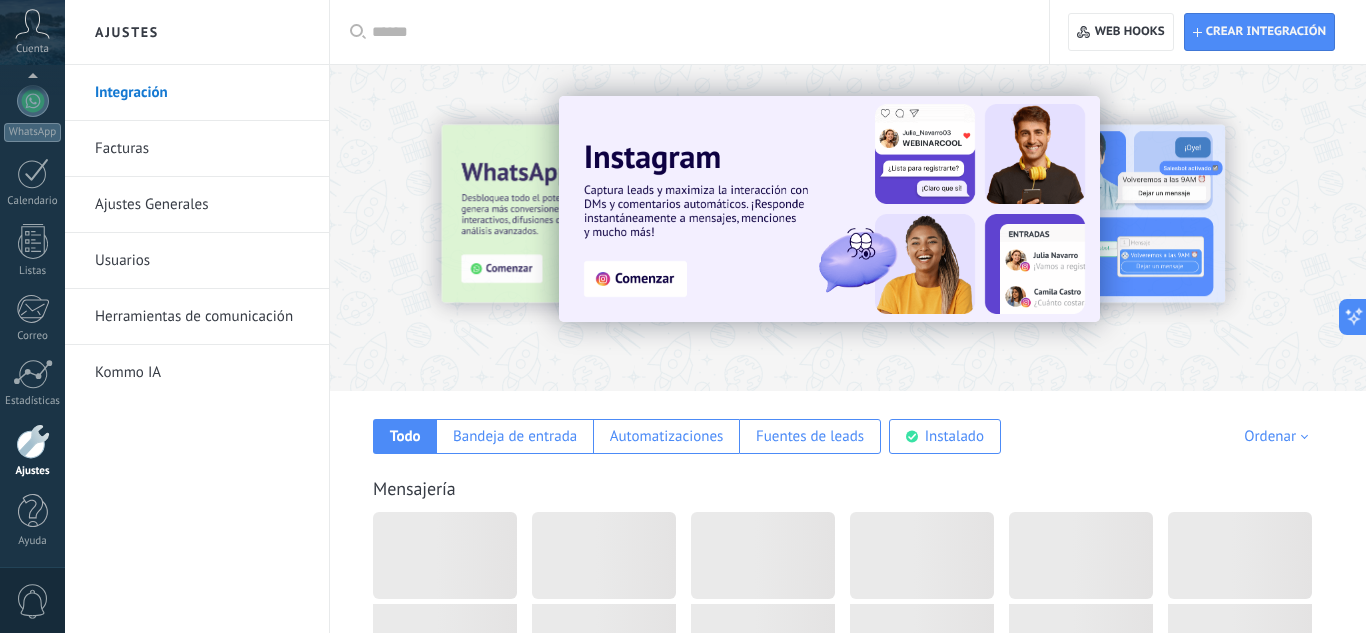 click on "0" at bounding box center [33, 601] 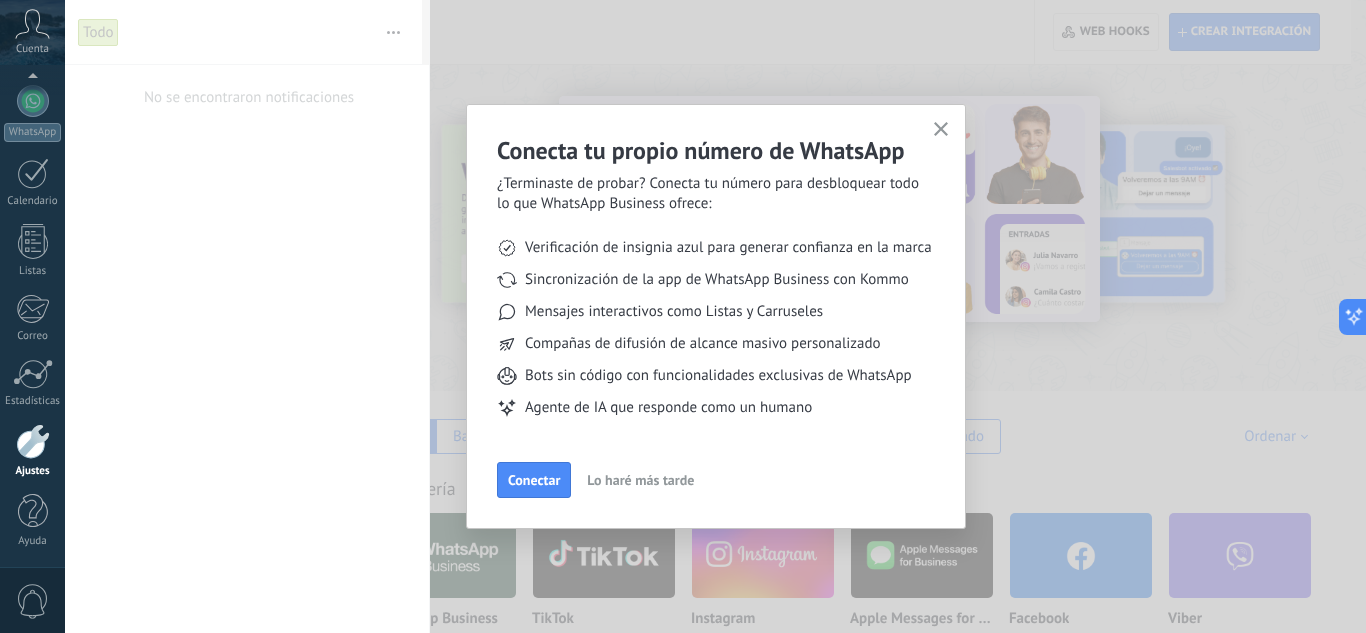 click at bounding box center [941, 129] 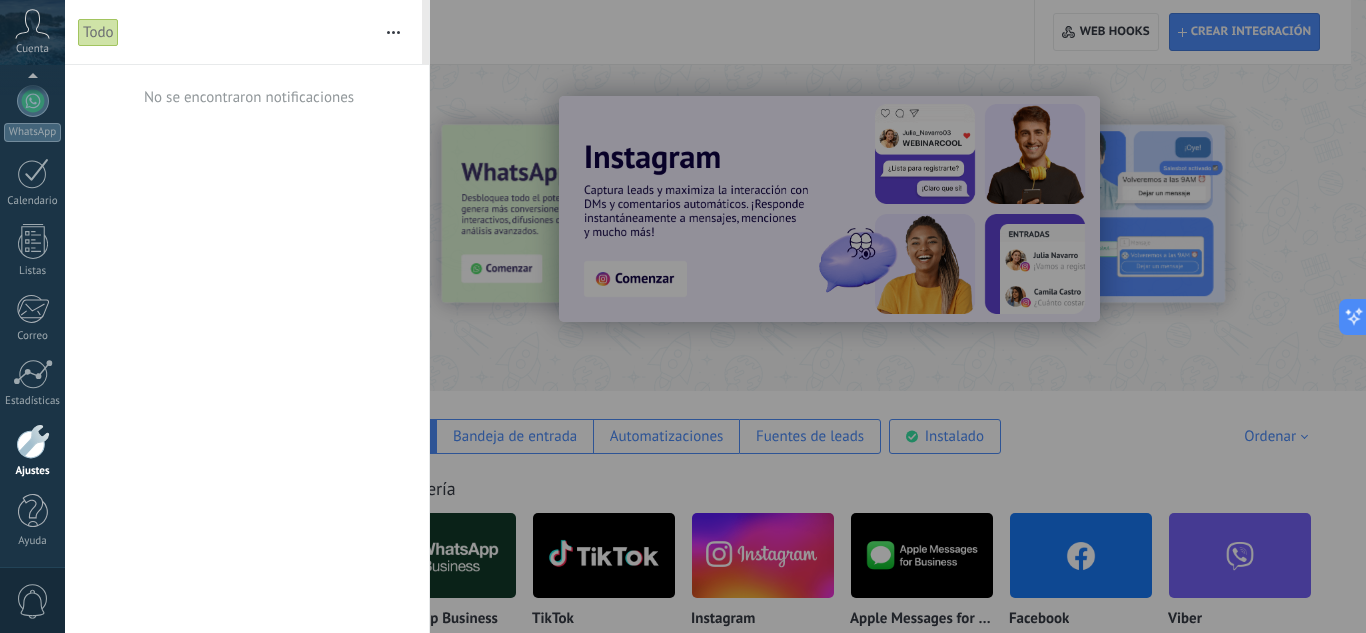 click on "0" at bounding box center [33, 601] 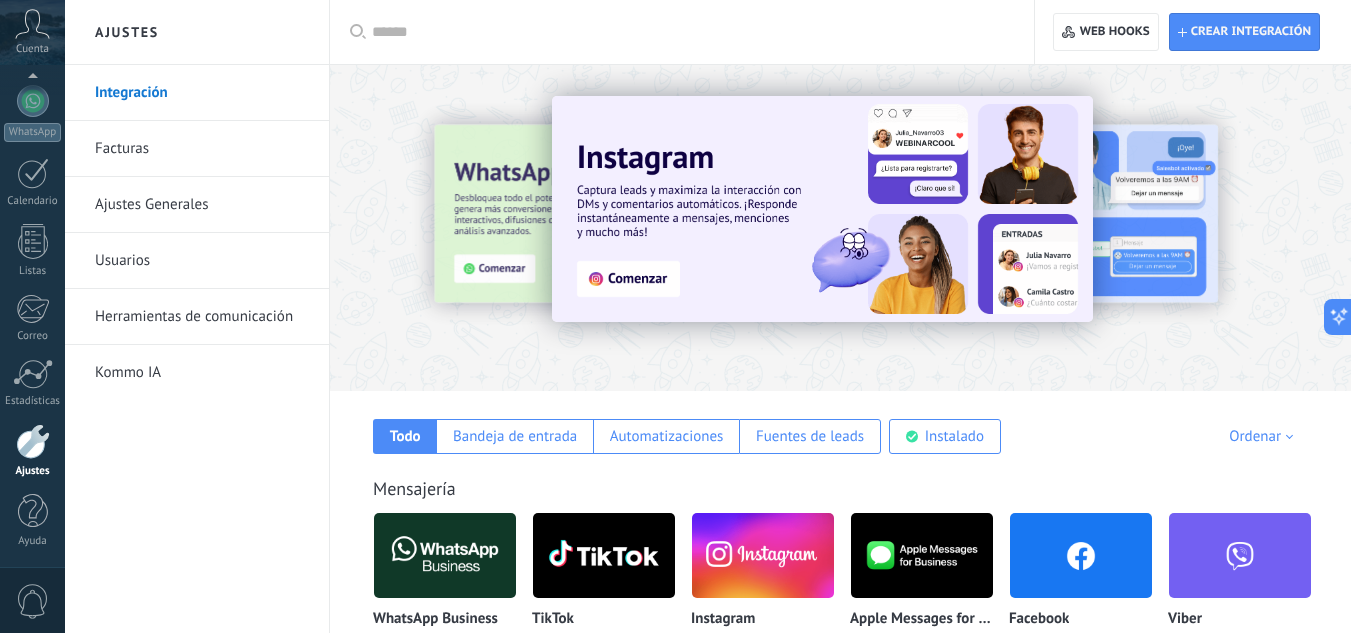 click on "0" at bounding box center [33, 601] 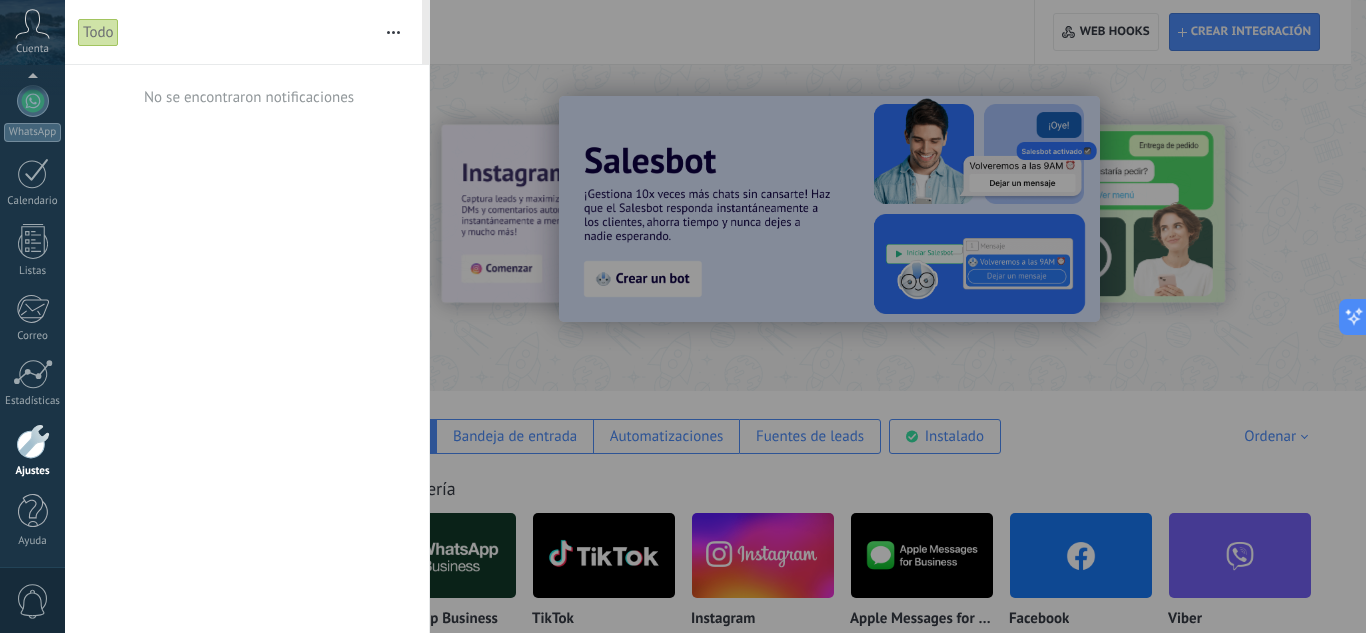 click at bounding box center (683, 316) 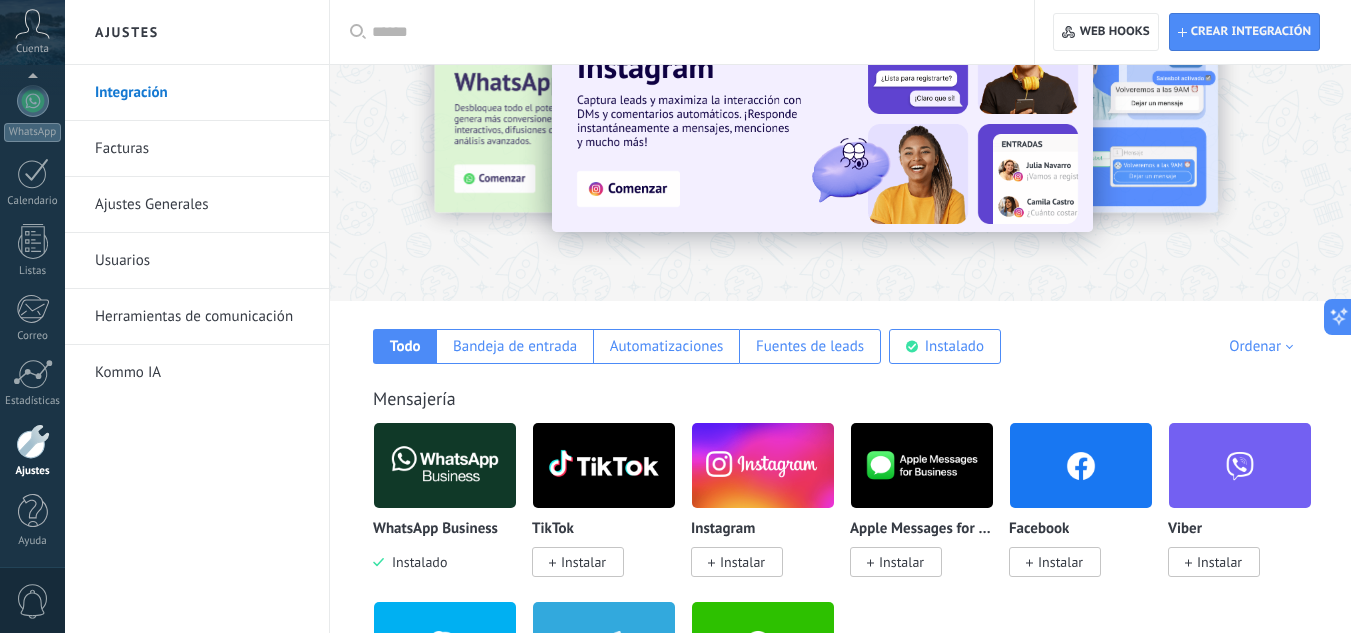 scroll, scrollTop: 0, scrollLeft: 0, axis: both 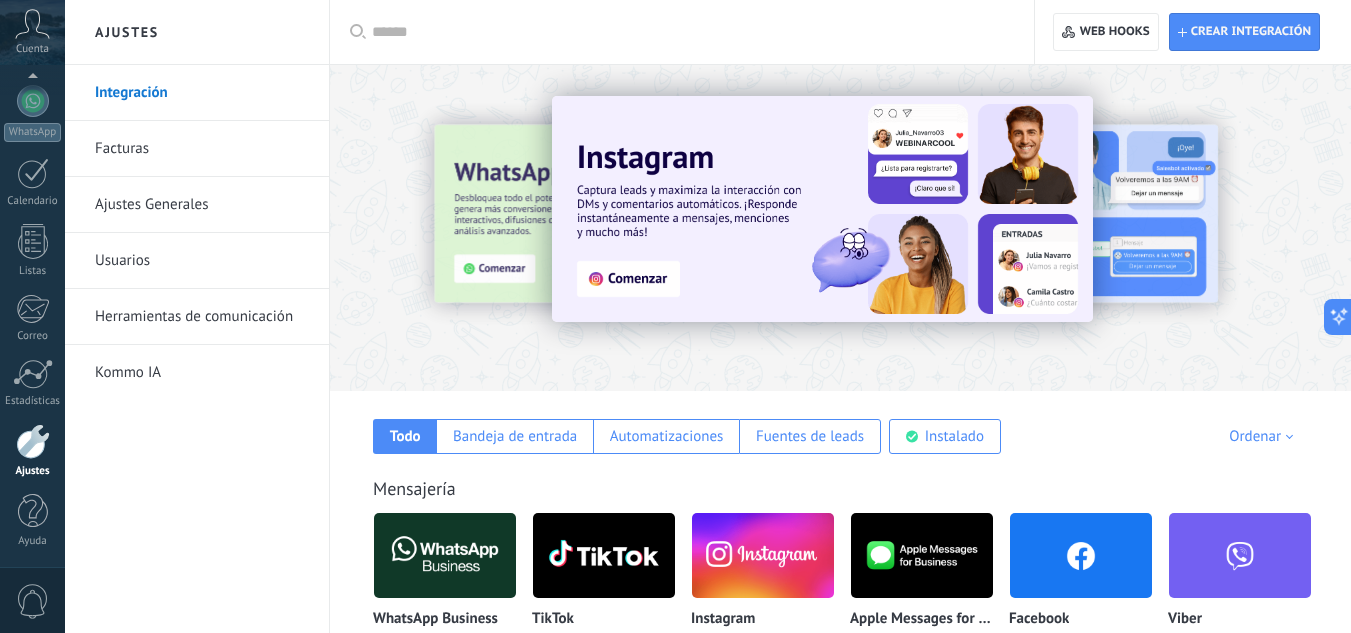 click on "Usuarios" at bounding box center (202, 261) 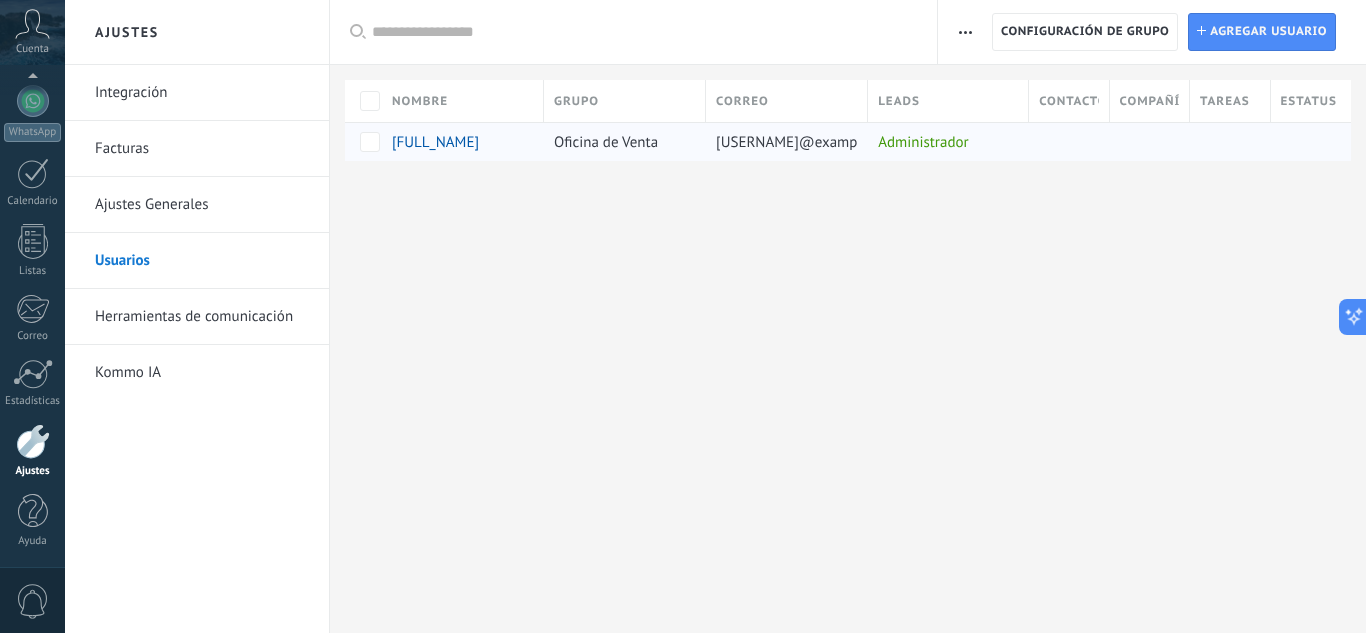 click on "Administrador" at bounding box center [943, 142] 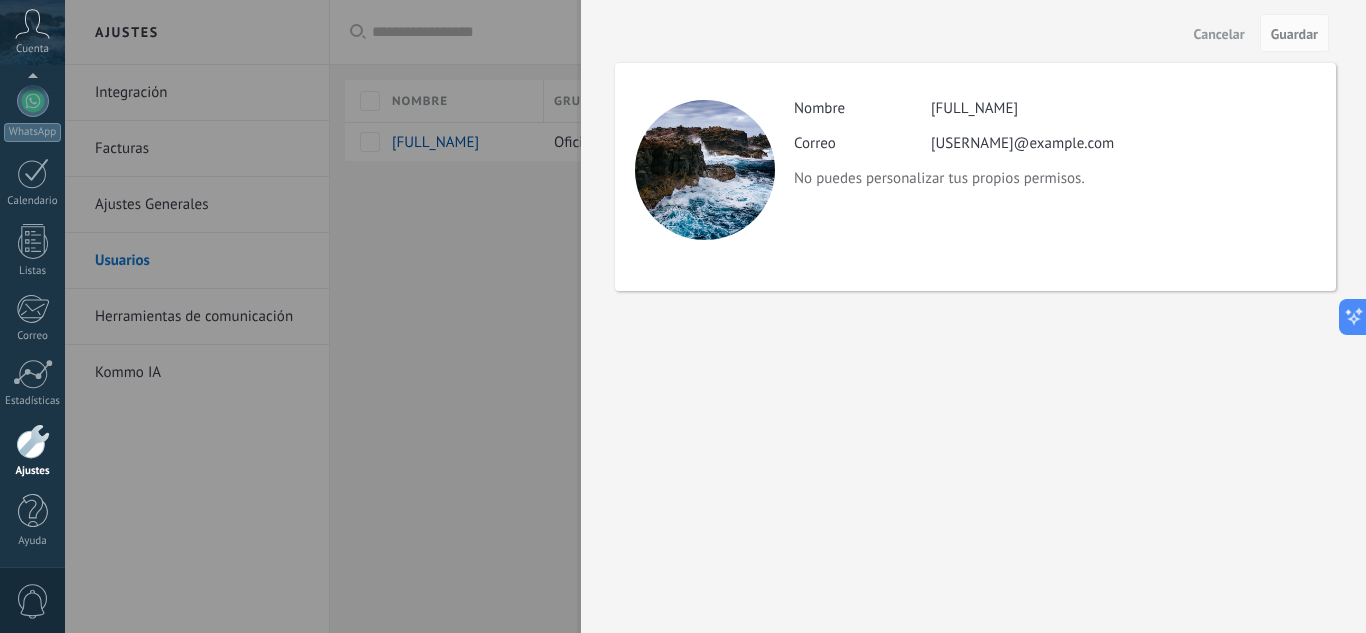 click on "Cancelar" at bounding box center [1219, 33] 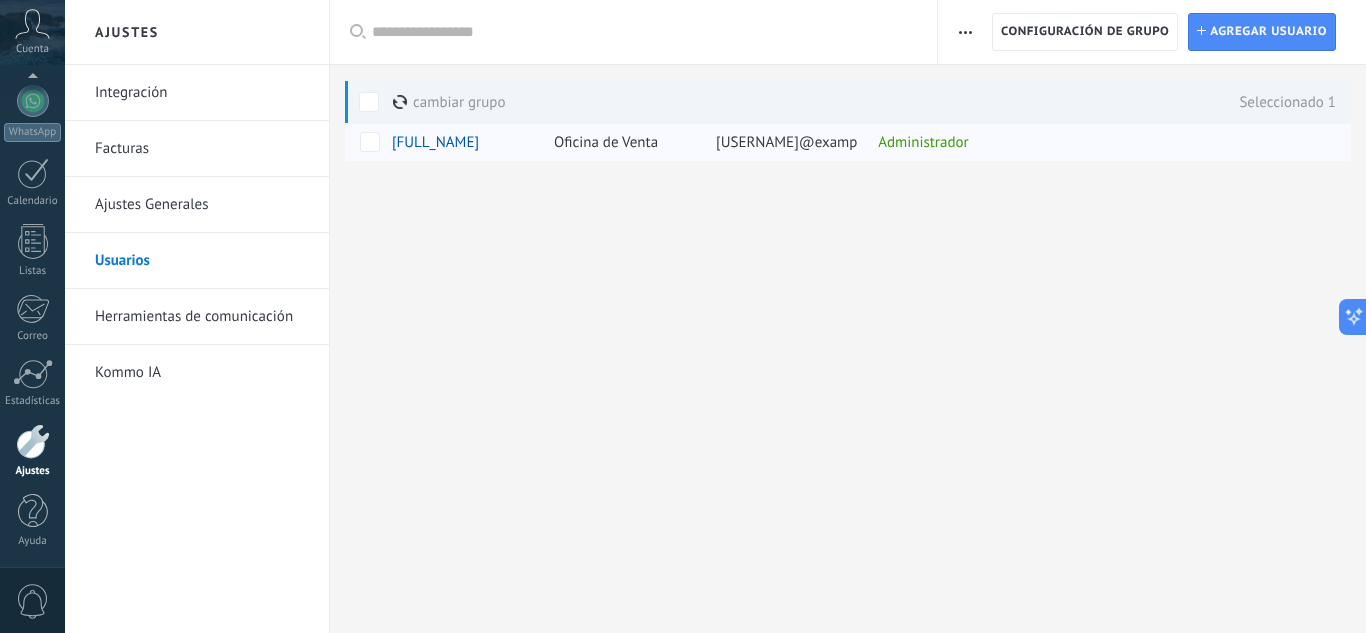 click on "Administrador" at bounding box center [943, 142] 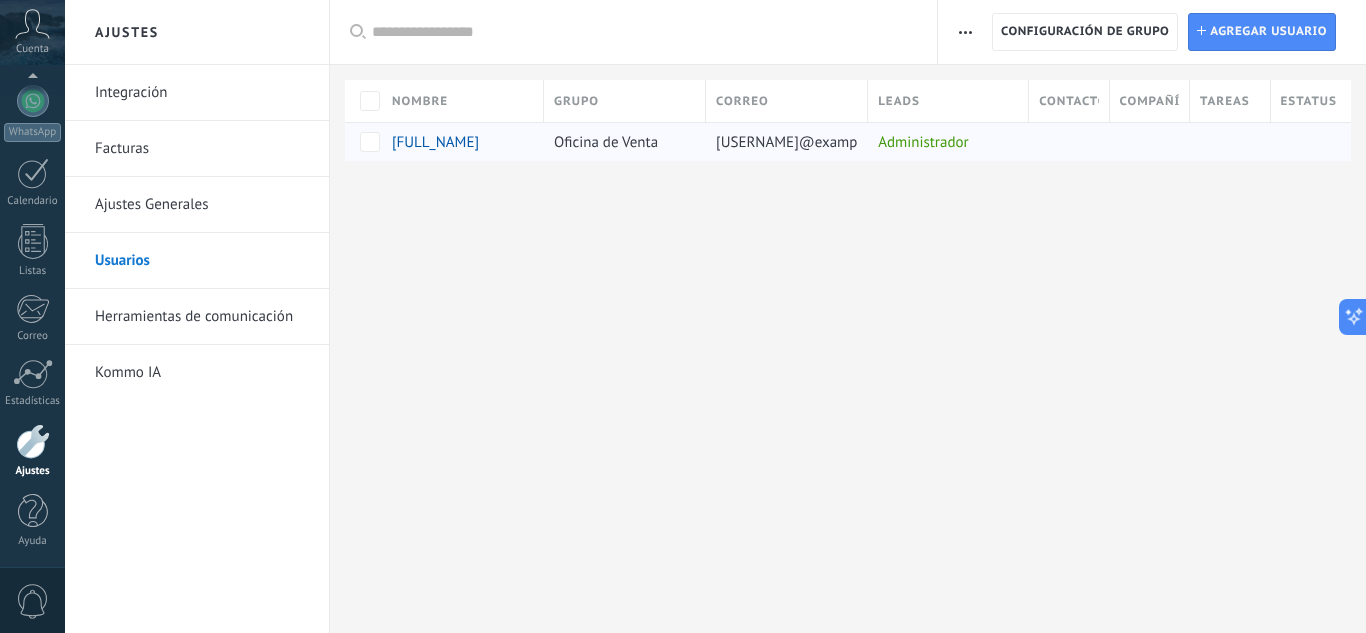 click on "Administrador" at bounding box center [943, 142] 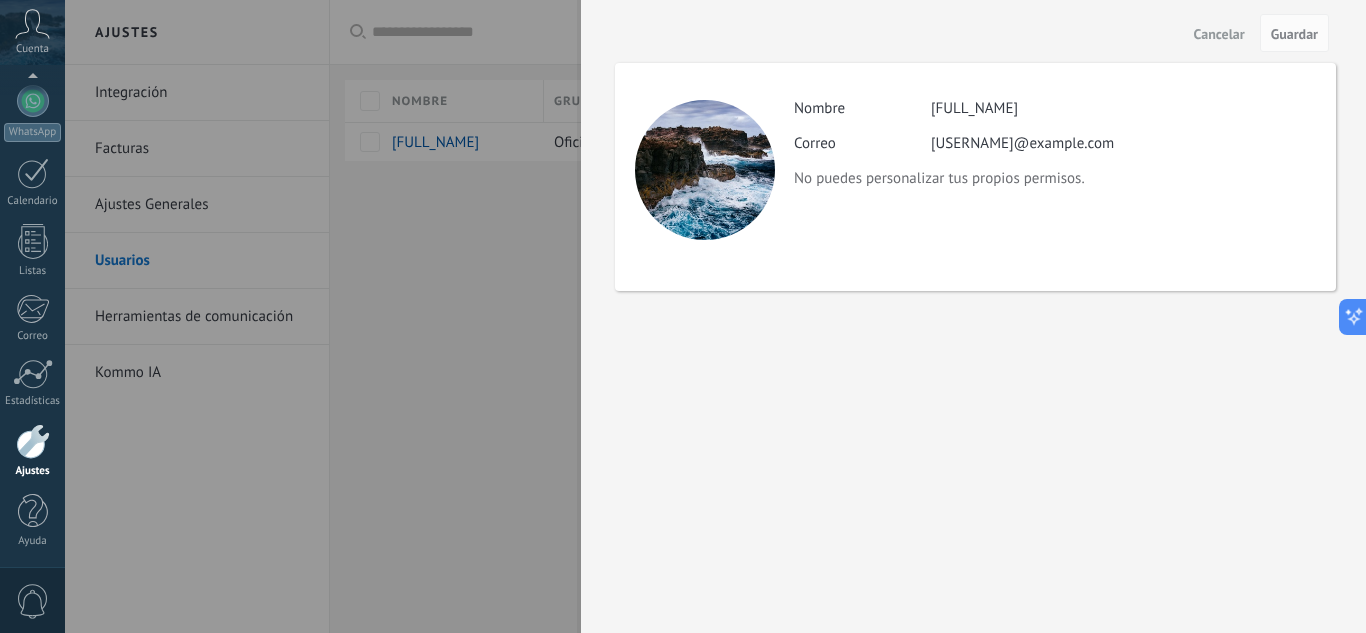 click at bounding box center [683, 316] 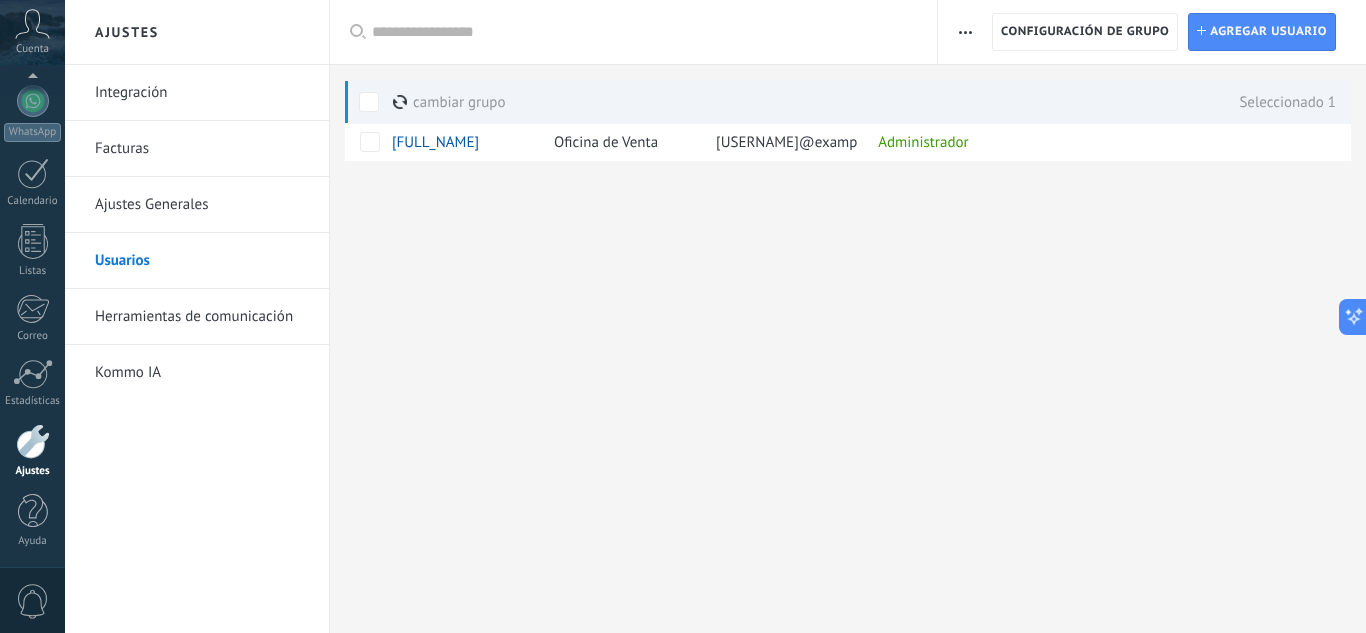 click at bounding box center [965, 32] 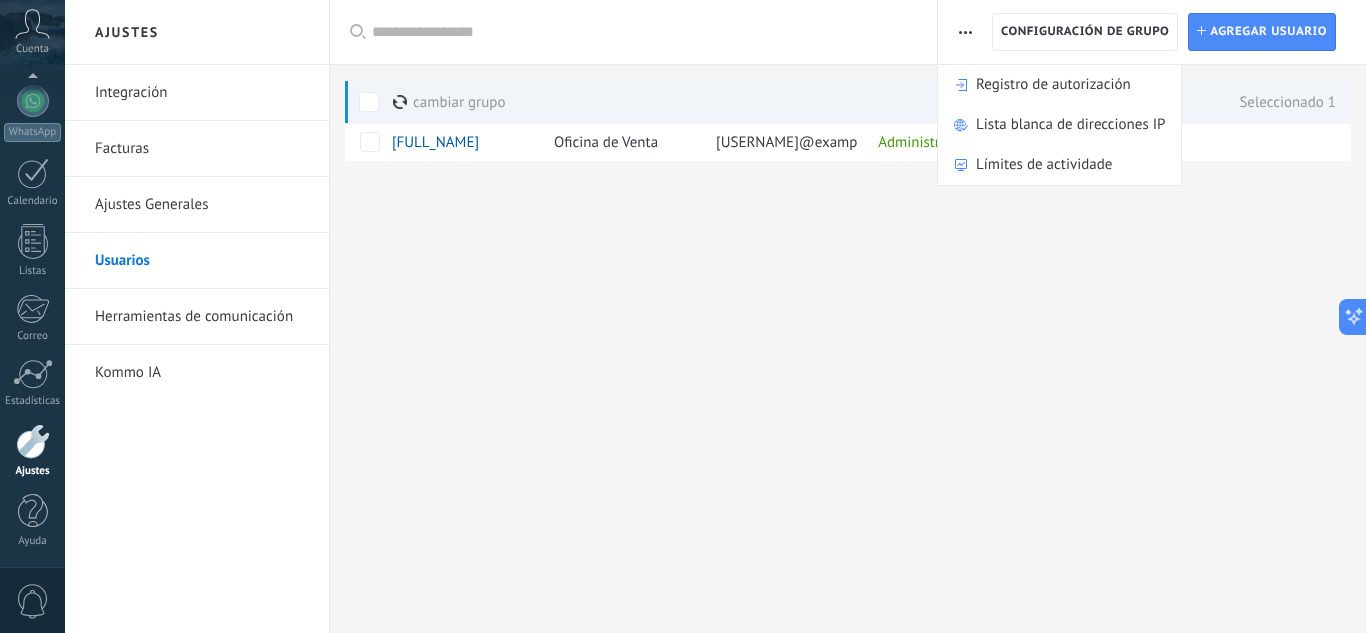 click on "Ajustes Integración Facturas Ajustes Generales Usuarios Herramientas de comunicación Kommo IA Registro de autorización Lista blanca de direcciones IP Límites de actividade Configuración de grupo Configuración de grupo Instalar Agregar usuario Aplicar Usuarios activos Usuarios inactivos Todo usuarios Administrador Usuarios libres Verificación en 2-pasos Guardar Seleccionar todo Oficina de Venta Usuarios libres Todos los grupos Seleccionar todo Administrador Todos los roles Ninguno Usuarios activos Usuarios inactivos Usuarios activos Seleccionar todo Usuarios con verificación en 2 pasos Usuarios sin verificación en 2 pasos Todos los tipos de verificación Aplicar Restablecer Nombre Grupo Correo Leads Contactos Compañías Tareas Estatus Marco Antonio Vasquez Oficina de Venta [USERNAME]@example.com Administrador cambiar grupo màs Seleccionado 1 Lamentablemente, no hay elementos con estos parámetros.  Mostrar todos" at bounding box center [715, 316] 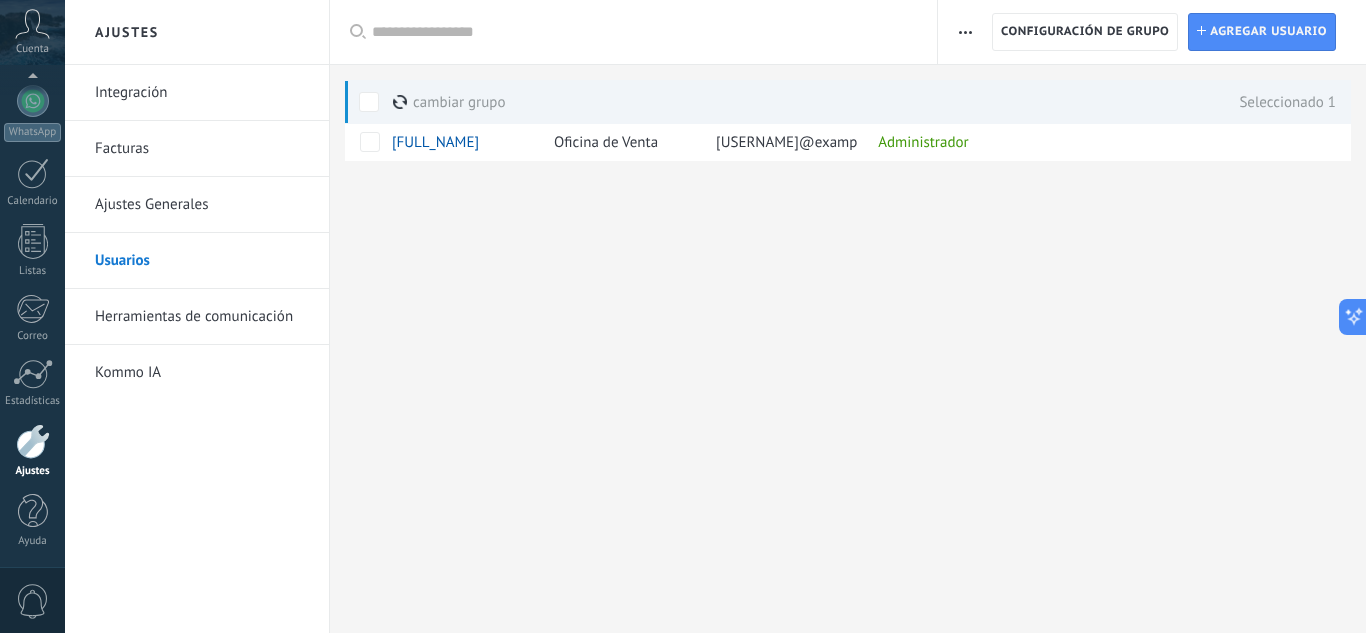 click on "Integración" at bounding box center (202, 93) 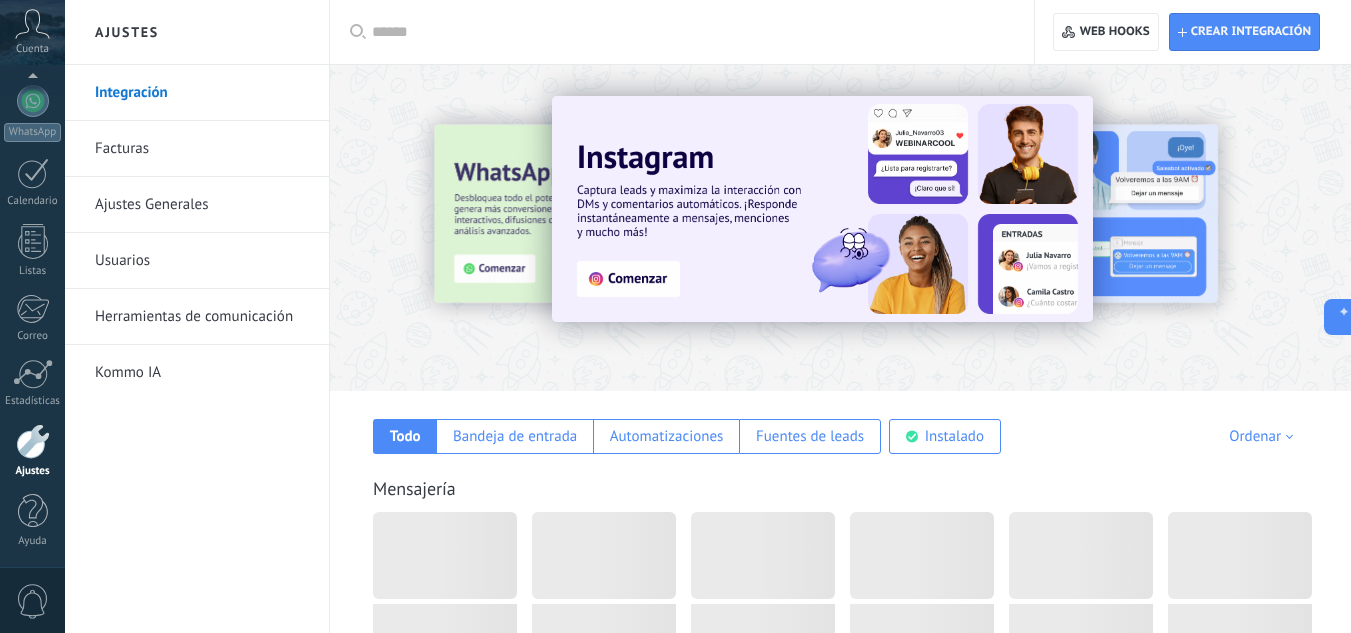 click on "Ajustes" at bounding box center [197, 32] 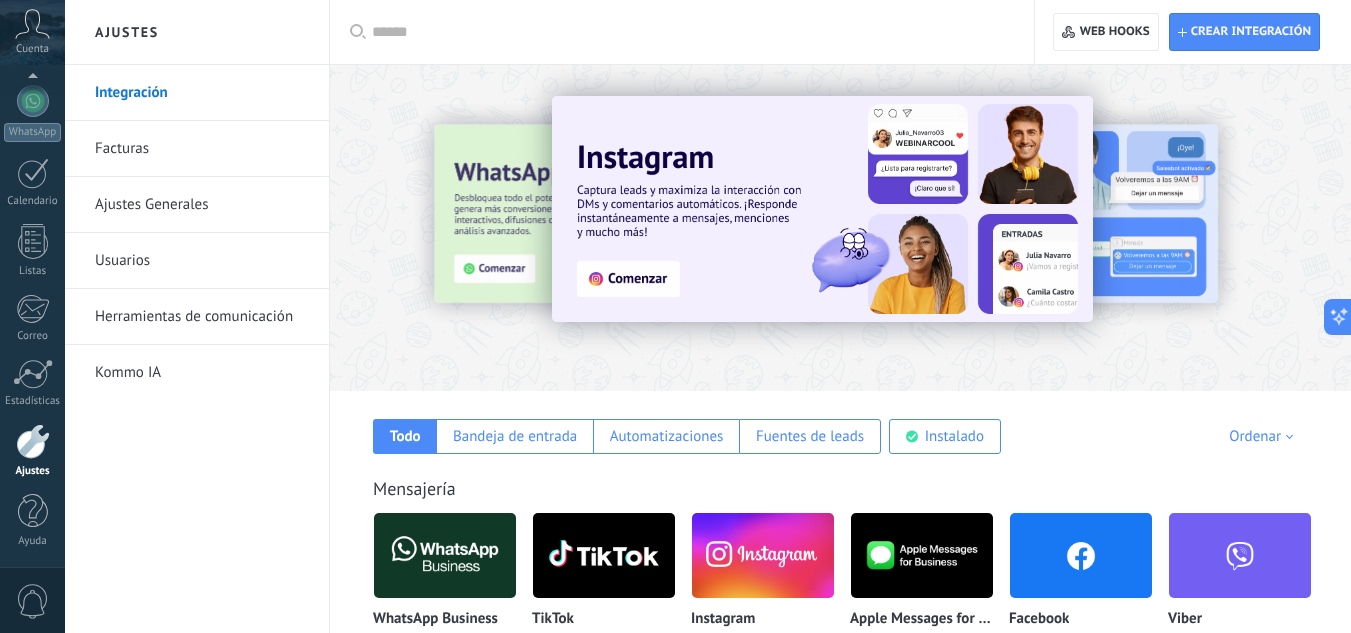 click on "Ajustes Generales" at bounding box center (202, 205) 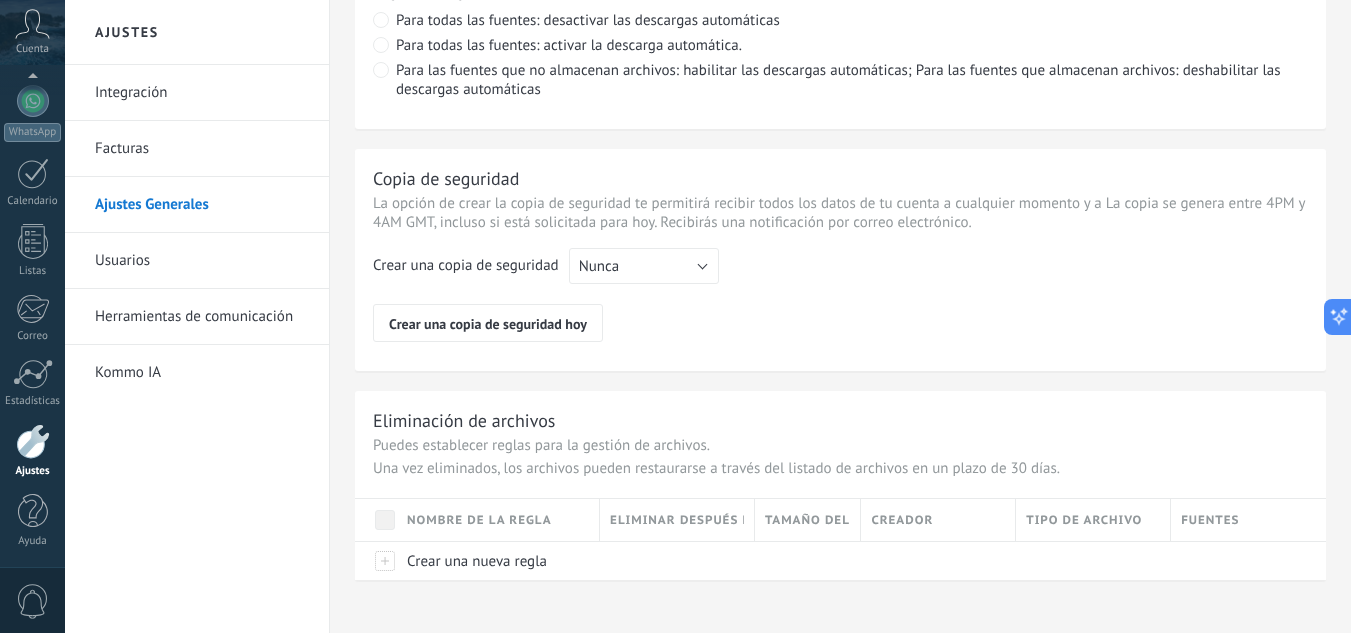 scroll, scrollTop: 1594, scrollLeft: 0, axis: vertical 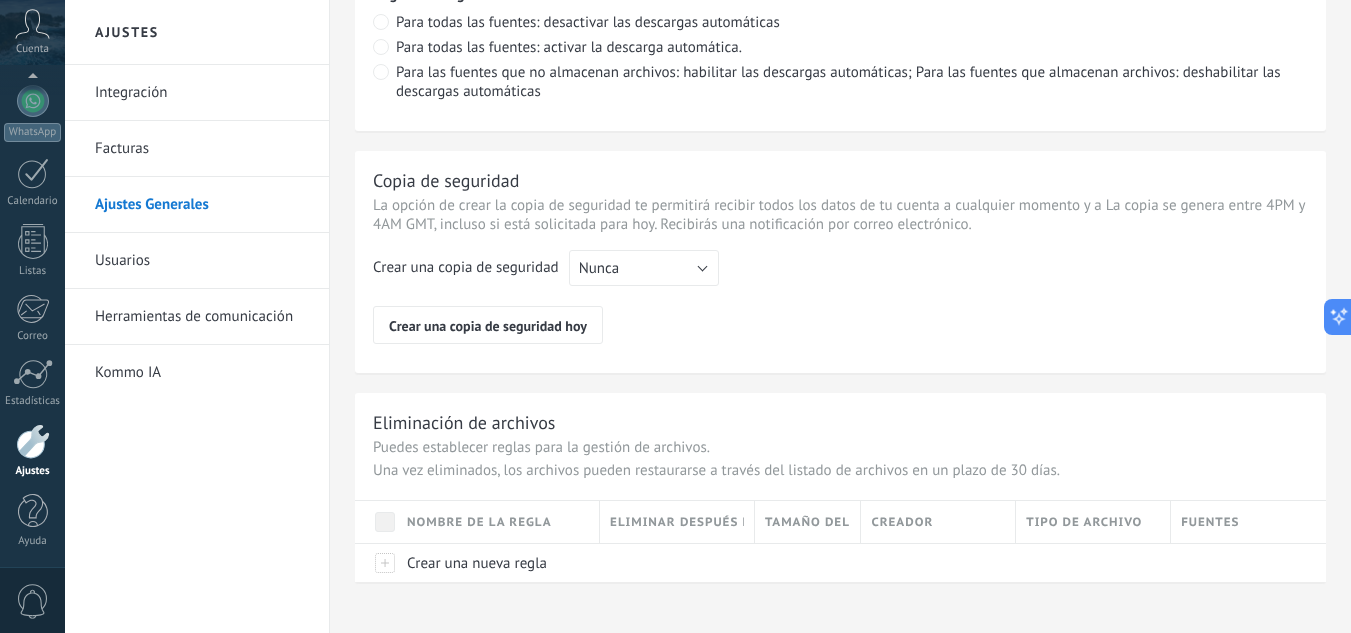 click on "Eliminación de archivos Puedes establecer reglas para la gestión de archivos. Una vez eliminados, los archivos pueden restaurarse a través del listado de archivos en un plazo de 30 días. Nombre de la regla Eliminar después de, días Tamaño del archivo Creador Tipo de archivo Fuentes         Crear una nueva regla" at bounding box center [840, 487] 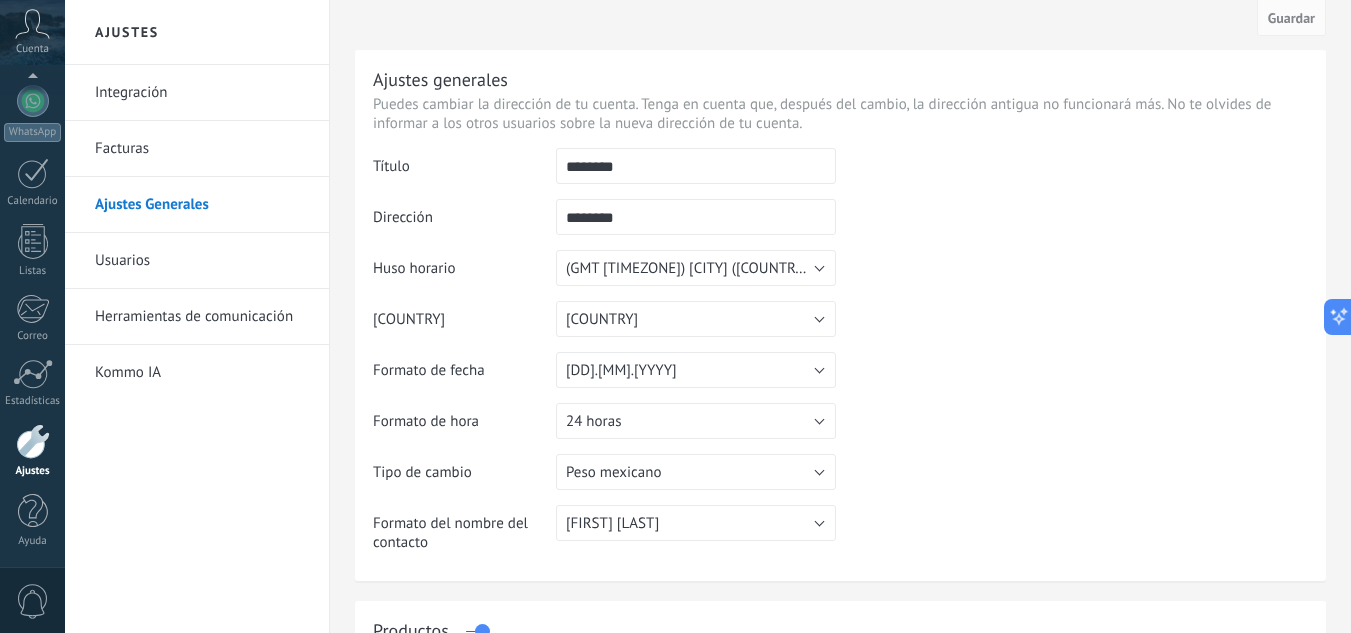 scroll, scrollTop: 0, scrollLeft: 0, axis: both 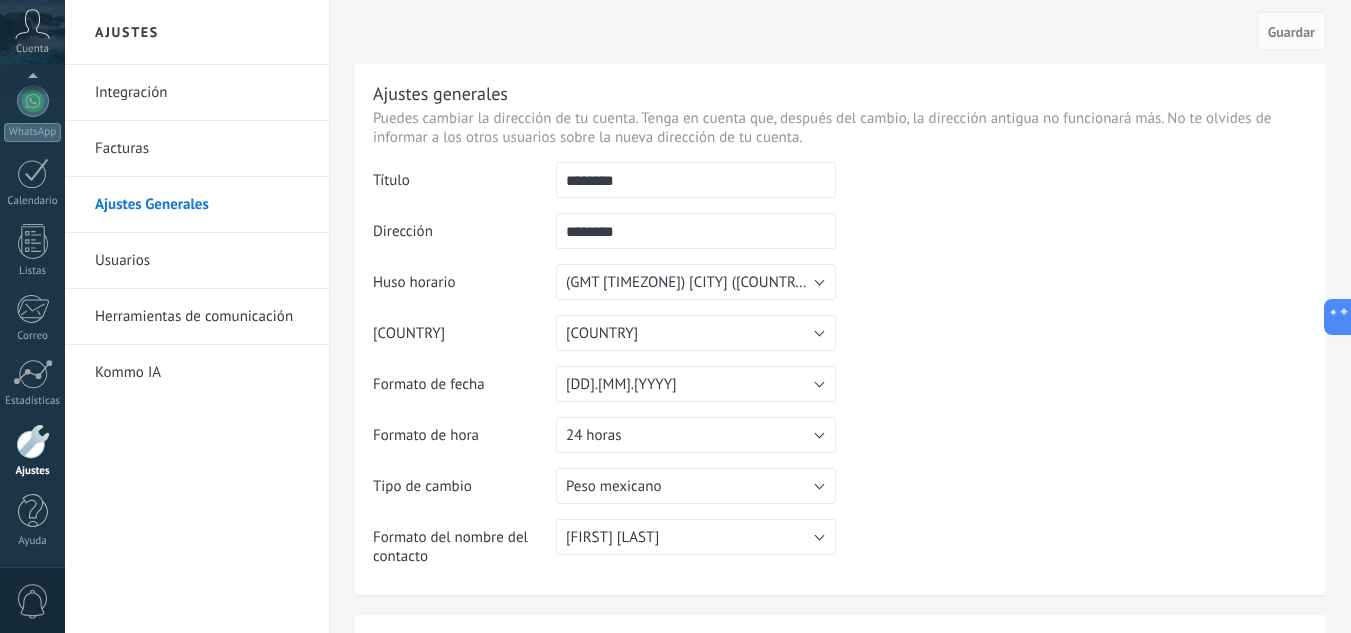 click on "********" at bounding box center (696, 180) 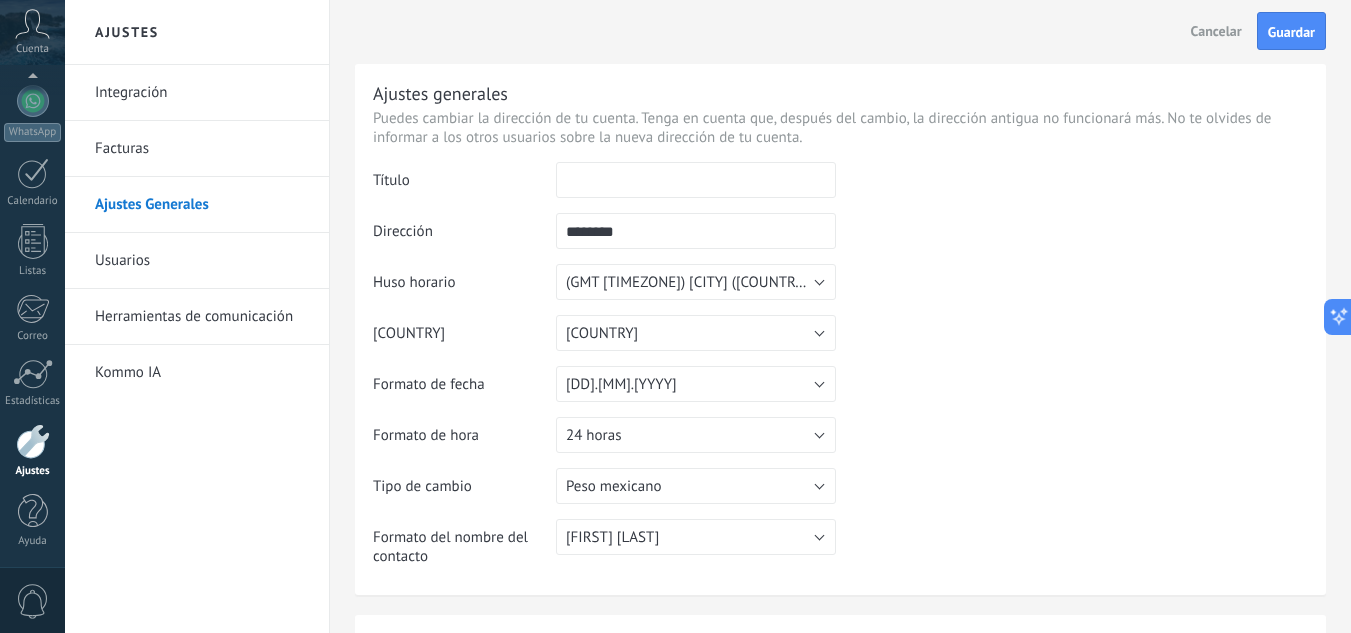 type 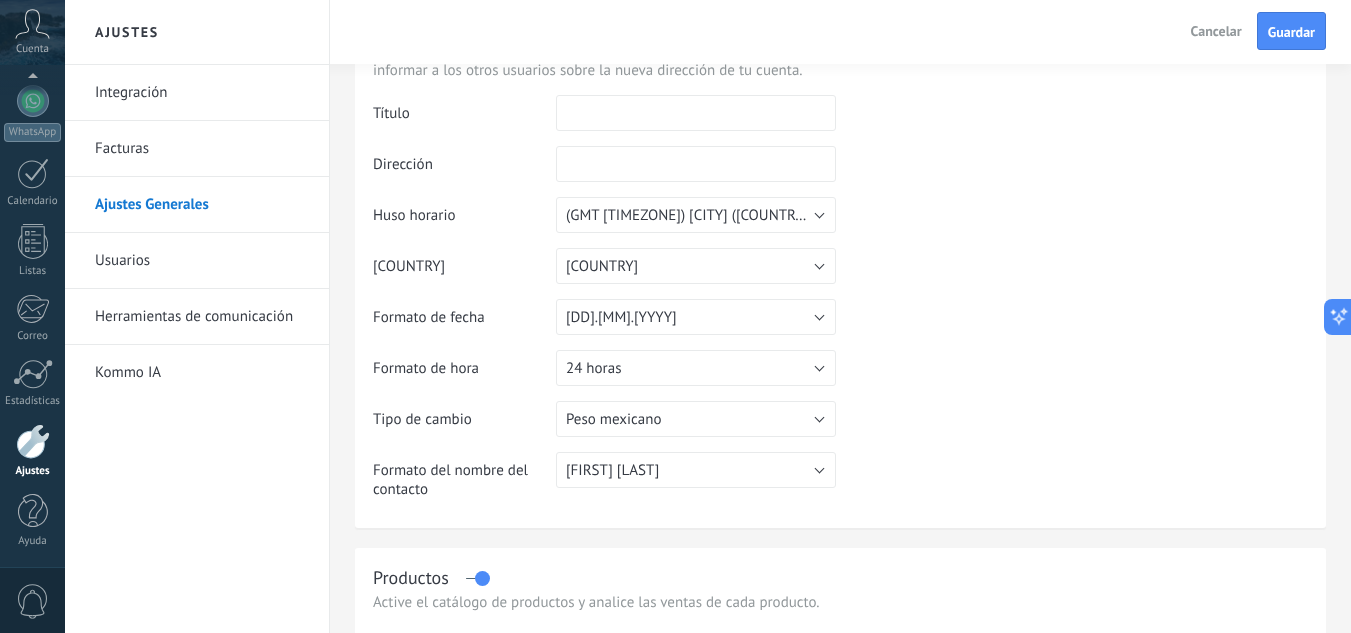 scroll, scrollTop: 27, scrollLeft: 0, axis: vertical 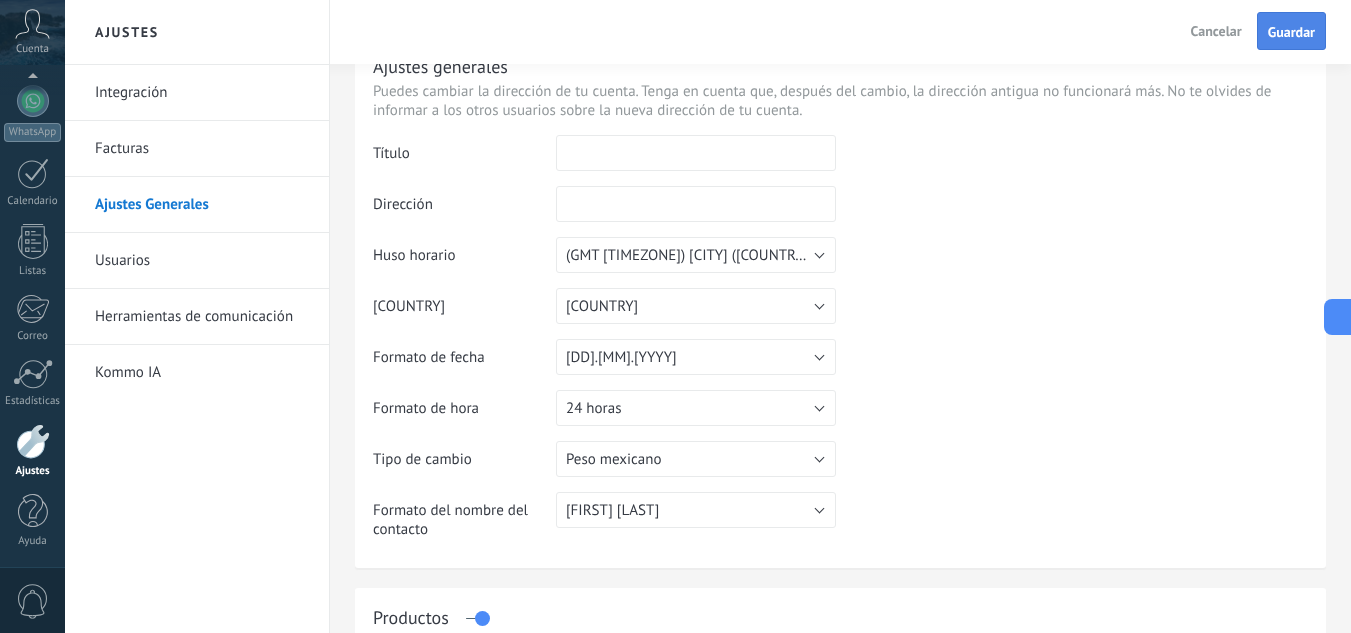 type 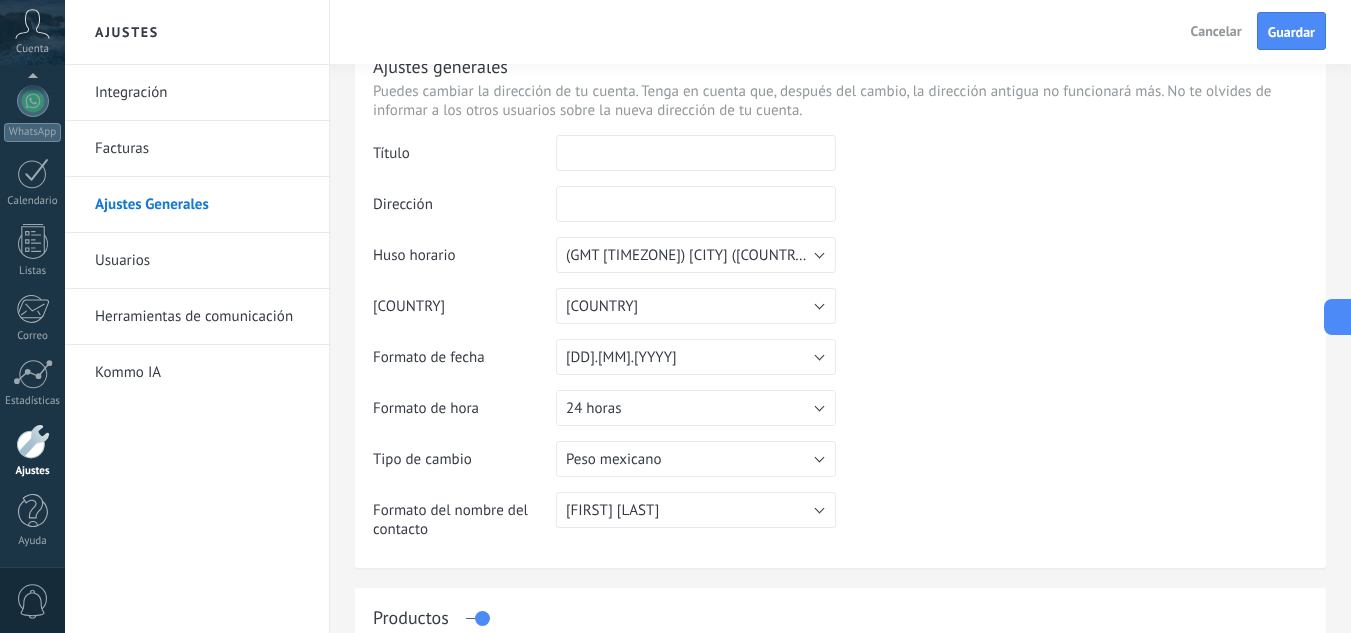 click on "Guardar" at bounding box center (1291, 31) 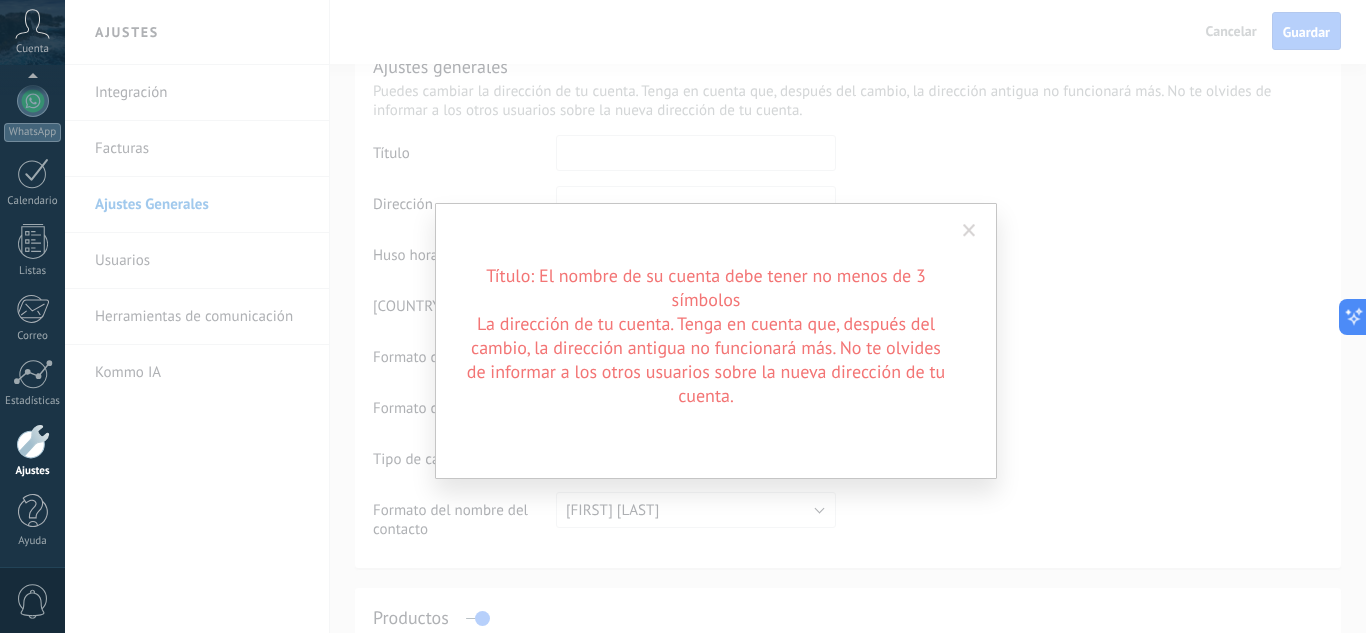 click at bounding box center [969, 231] 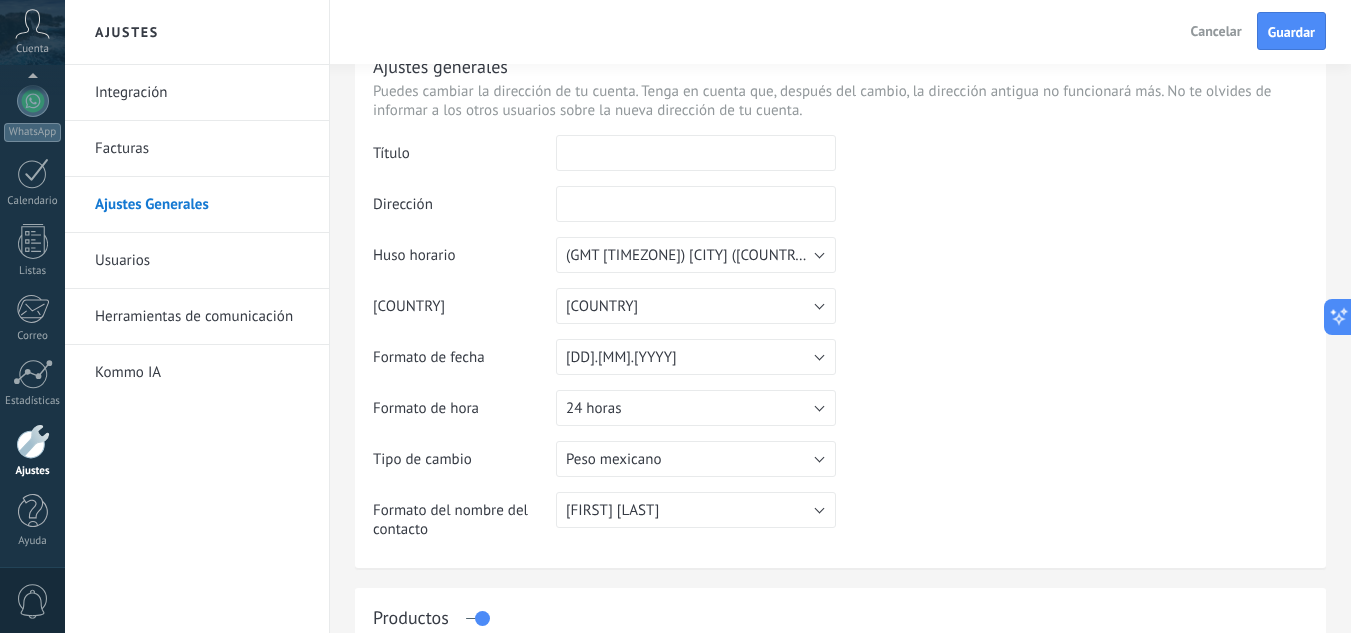 click on "Usuarios" at bounding box center (202, 261) 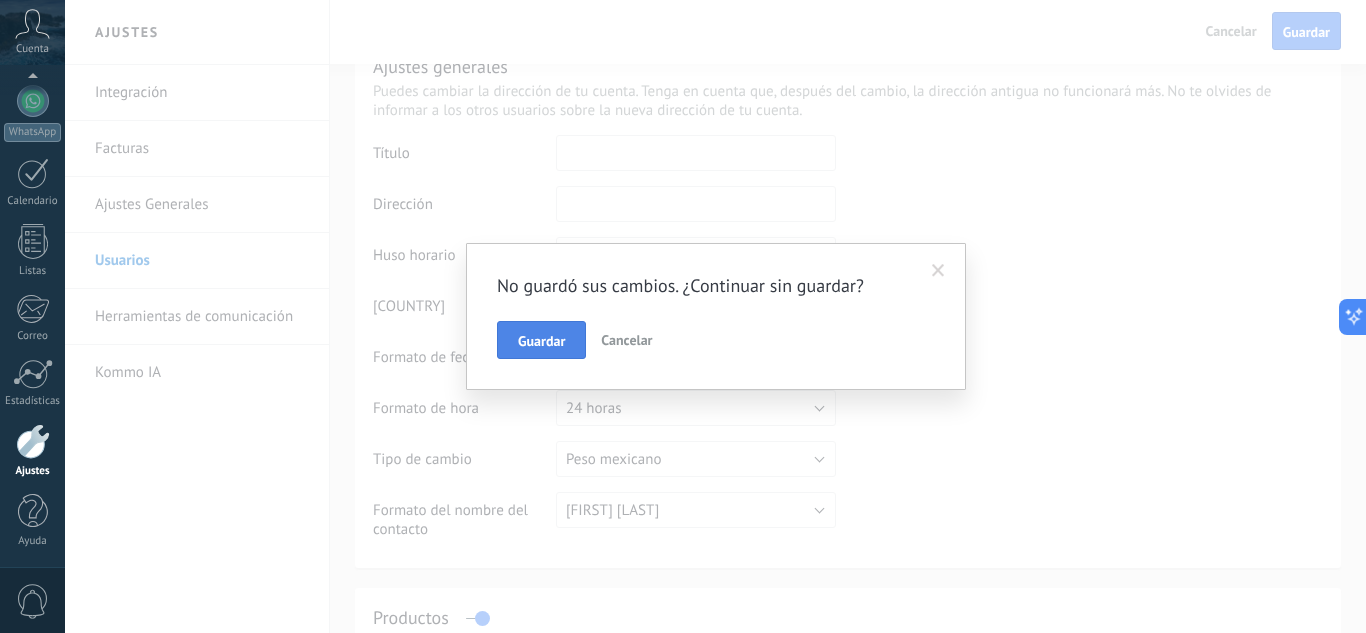 click on "Guardar" at bounding box center (541, 341) 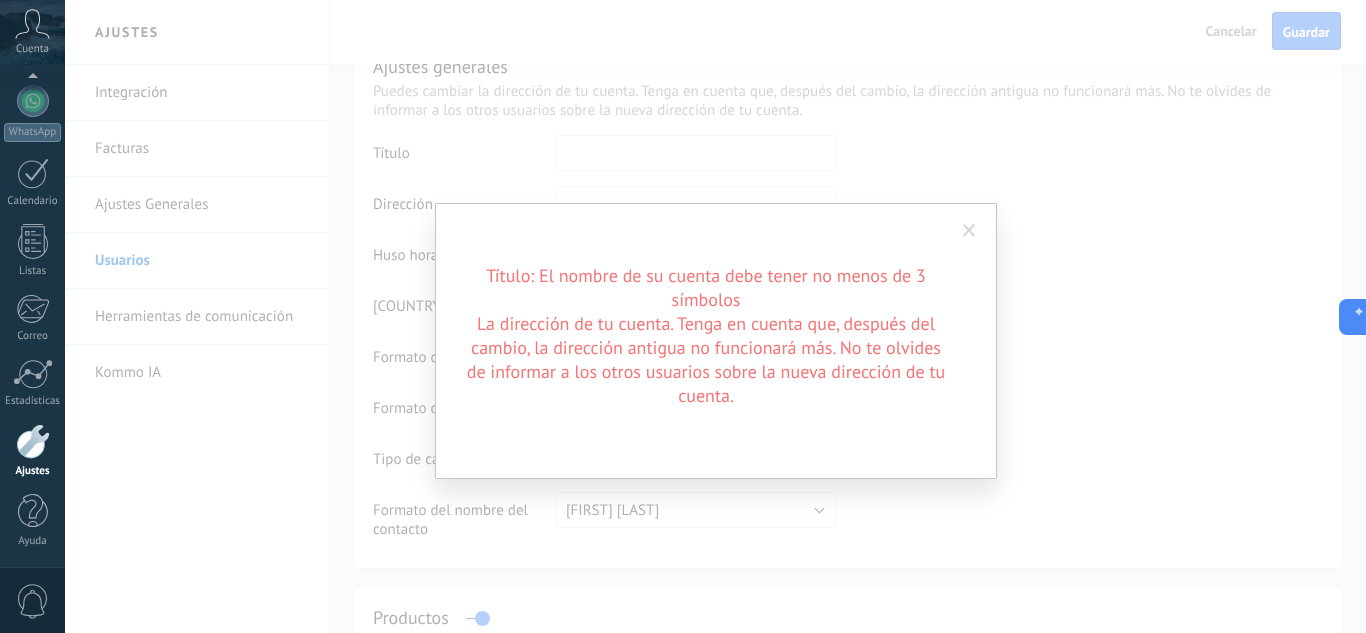 click on "Título: El nombre de su cuenta debe tener no menos de 3 símbolos La dirección de su copia Kommo debe tener no menos de 3 símbolos, pero no más de 63" at bounding box center (715, 316) 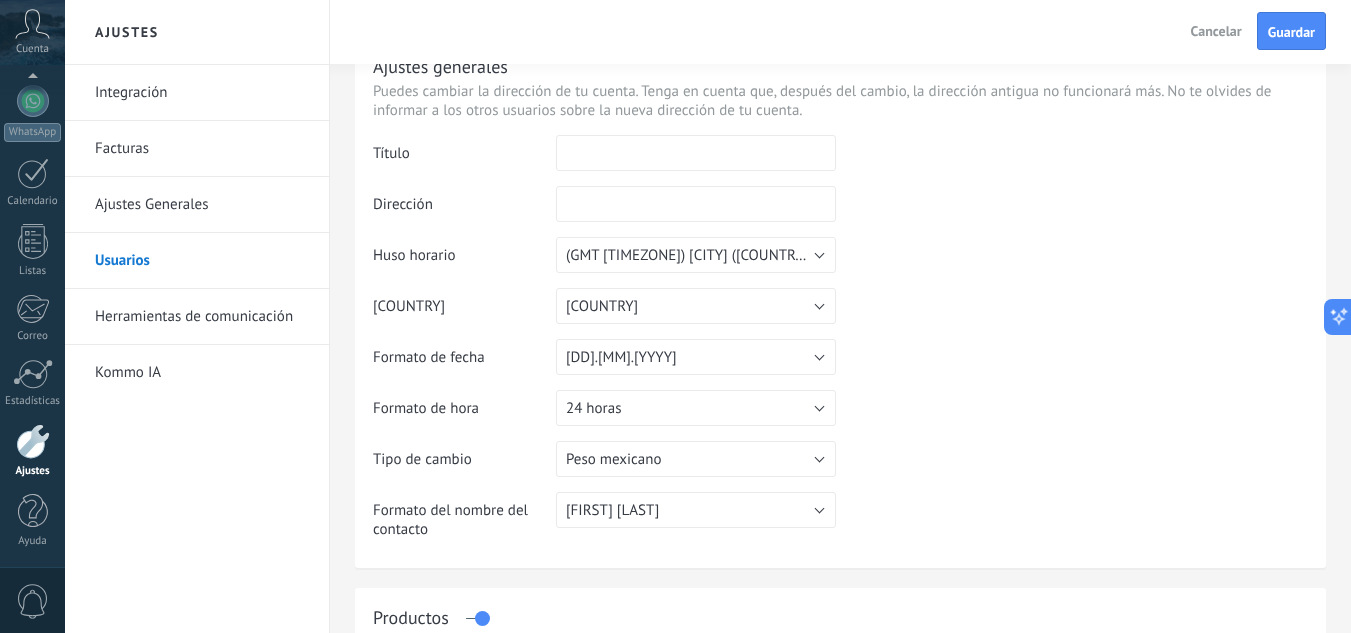 click at bounding box center (696, 153) 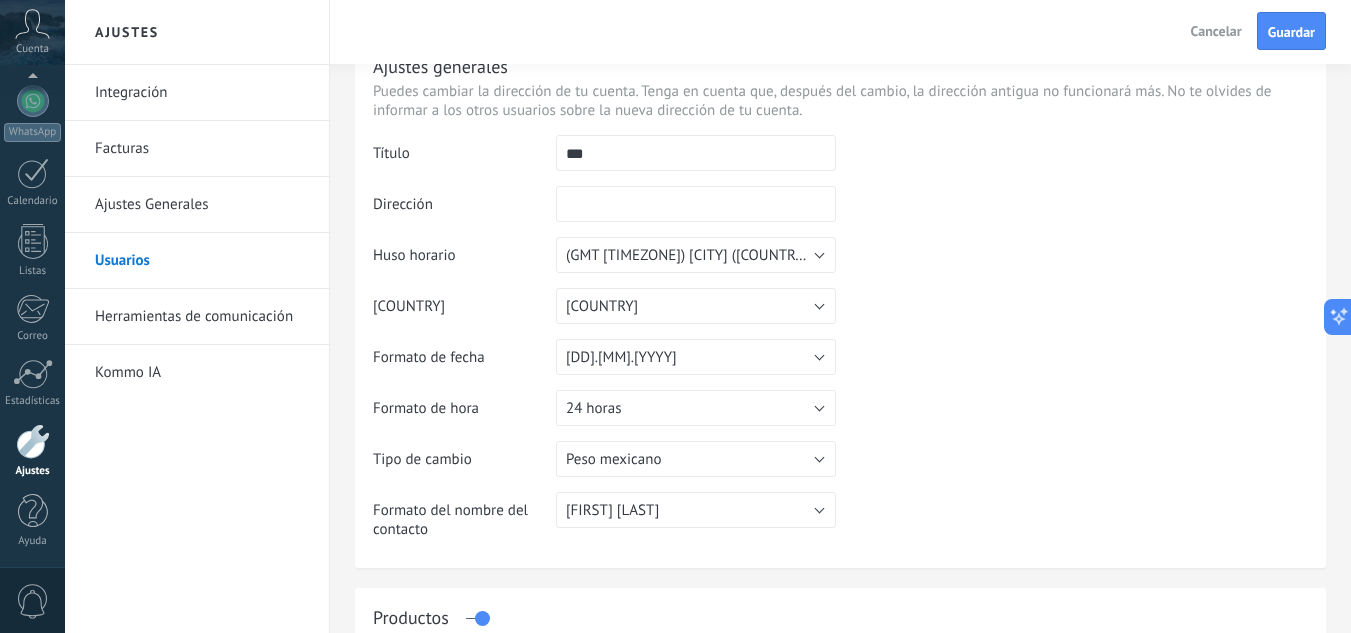 type on "***" 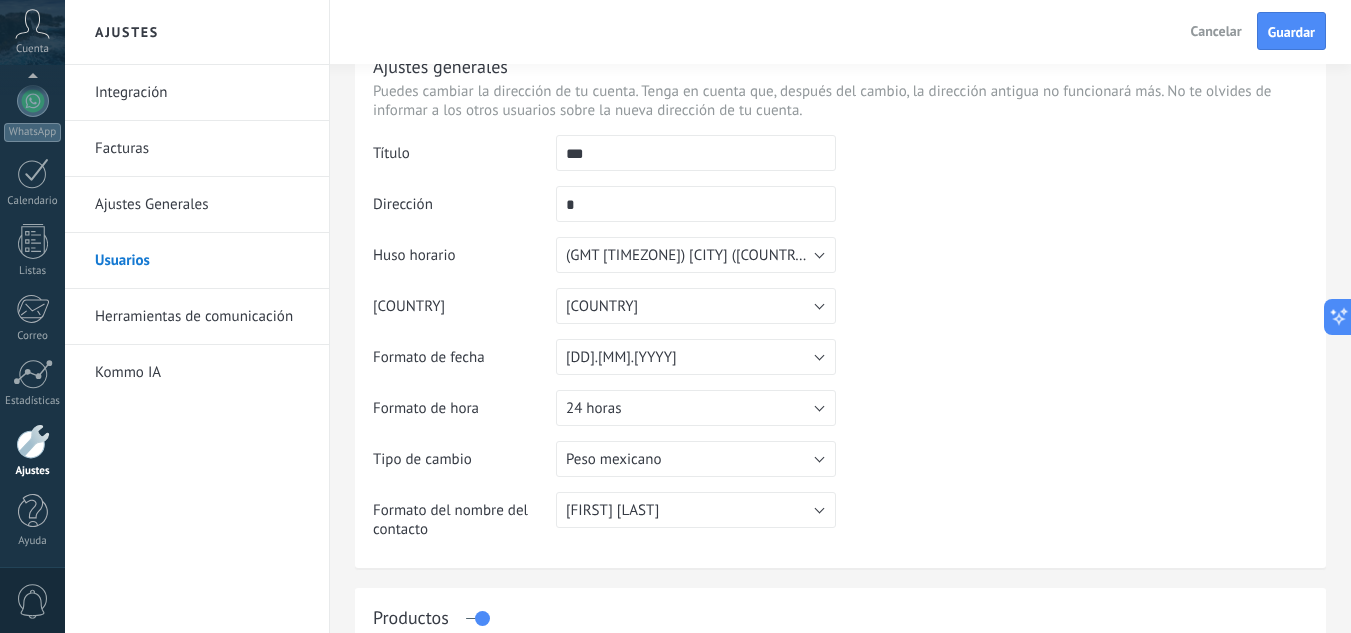 click on "*" at bounding box center [696, 204] 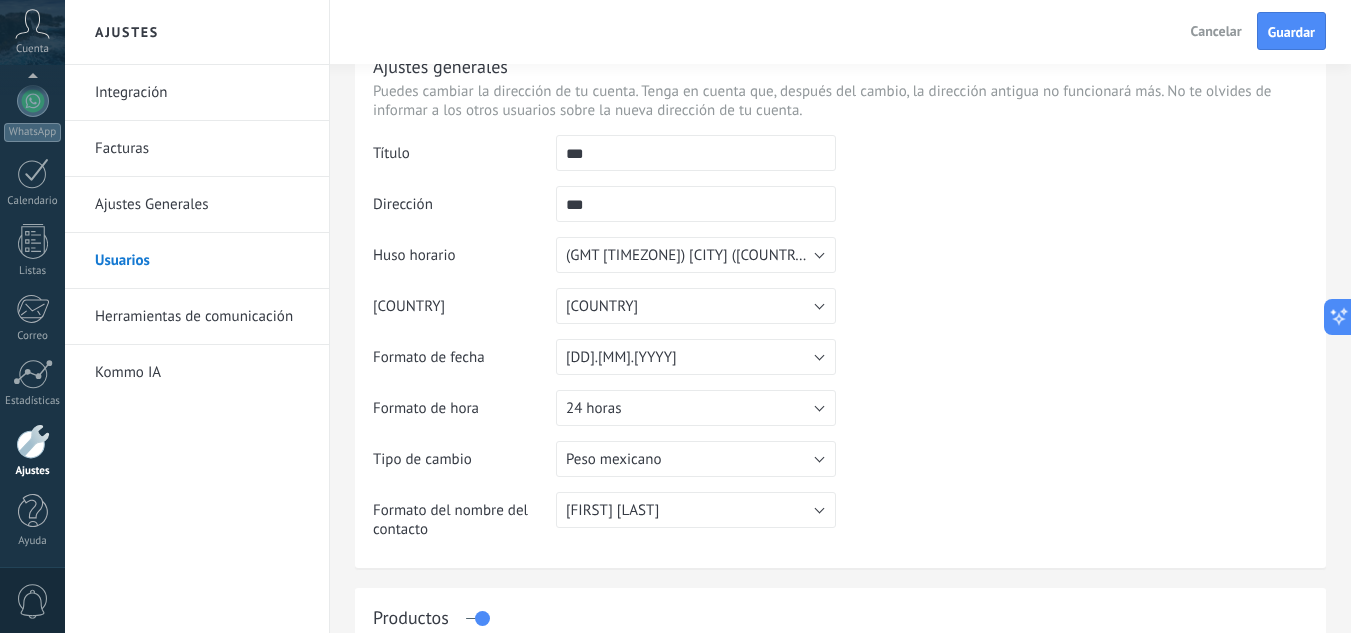 type on "***" 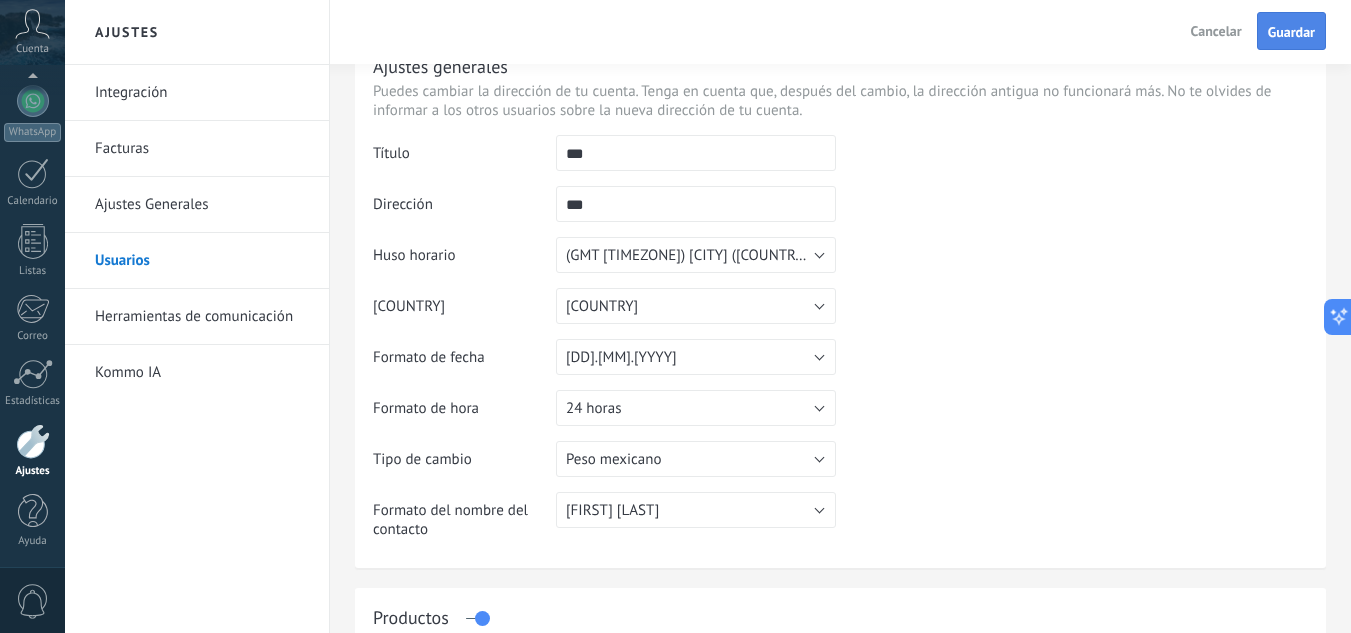 click on "Guardar" at bounding box center [1291, 32] 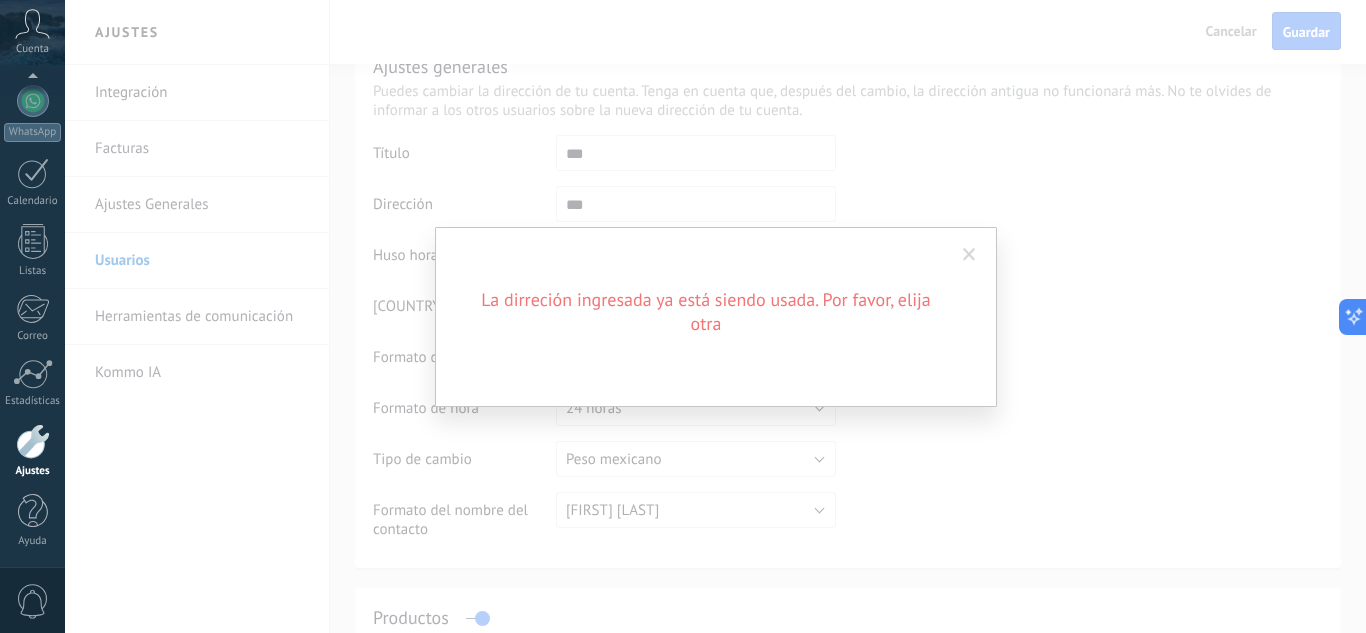 click on "La dirreción ingresada ya está siendo usada. Por favor, elija otra" at bounding box center (706, 312) 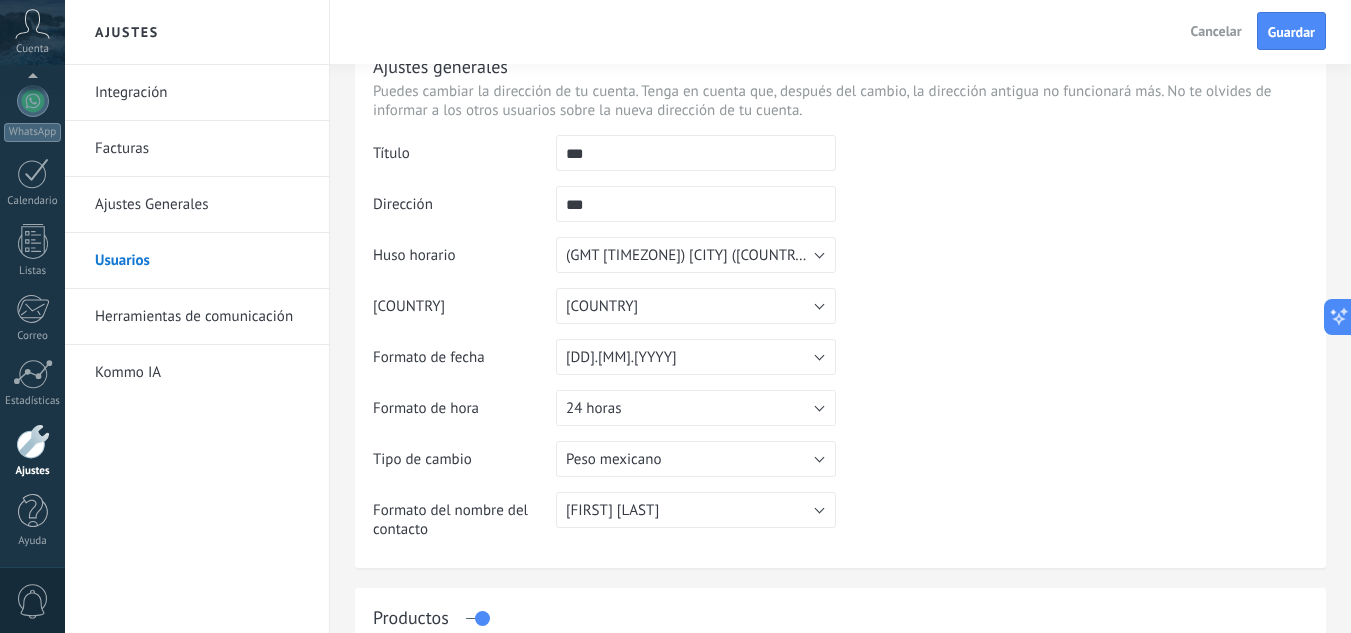 click on "***" at bounding box center [696, 153] 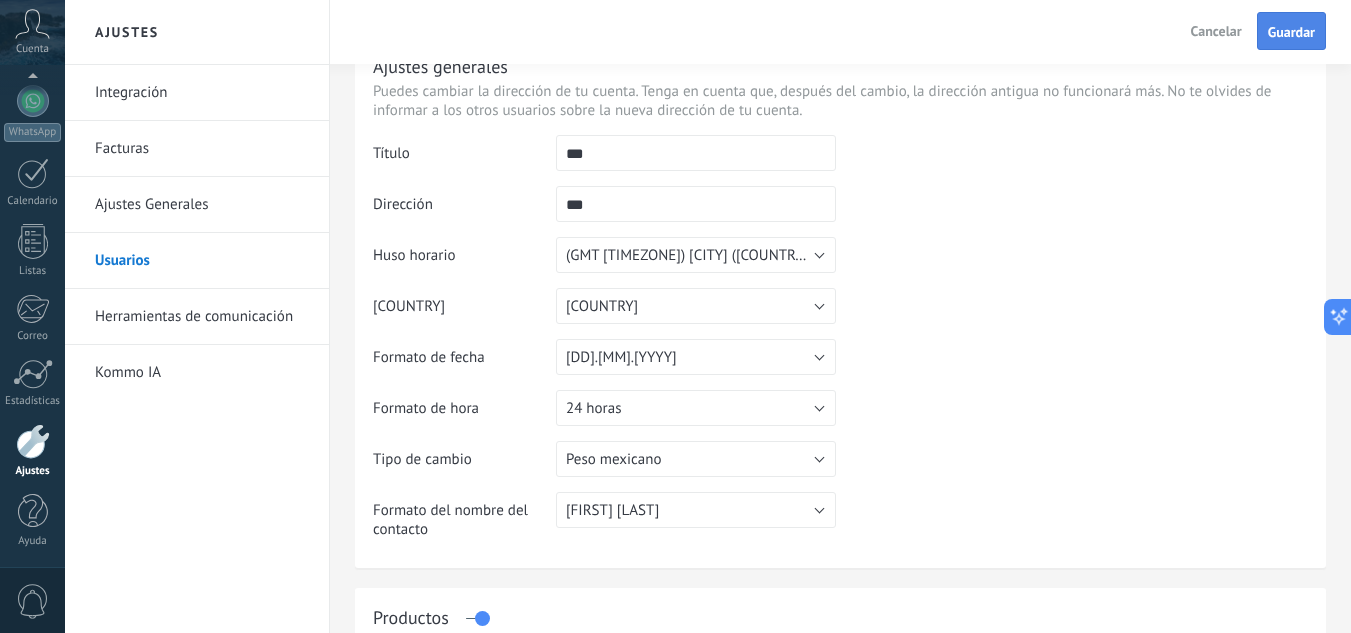 type on "***" 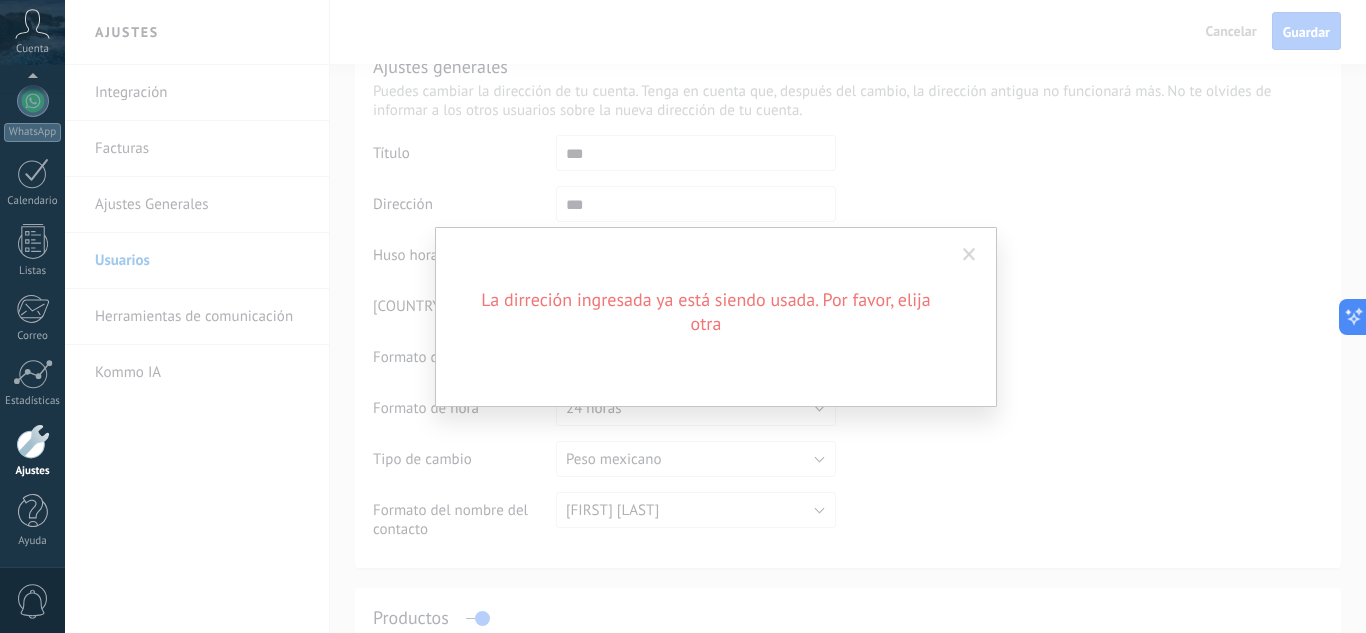 click at bounding box center (969, 255) 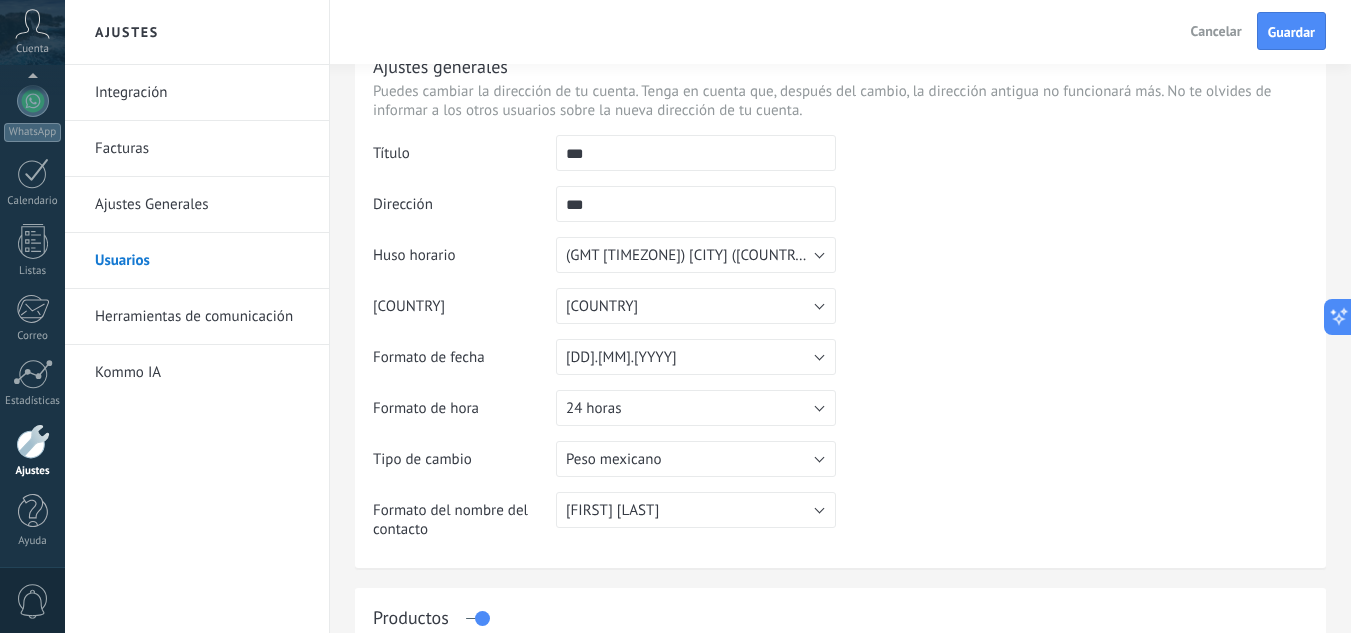 click on "*** La dirección puede tener solo números (0-9) y letras del alfabeto latino (a-z) en minúsculas" at bounding box center (696, 160) 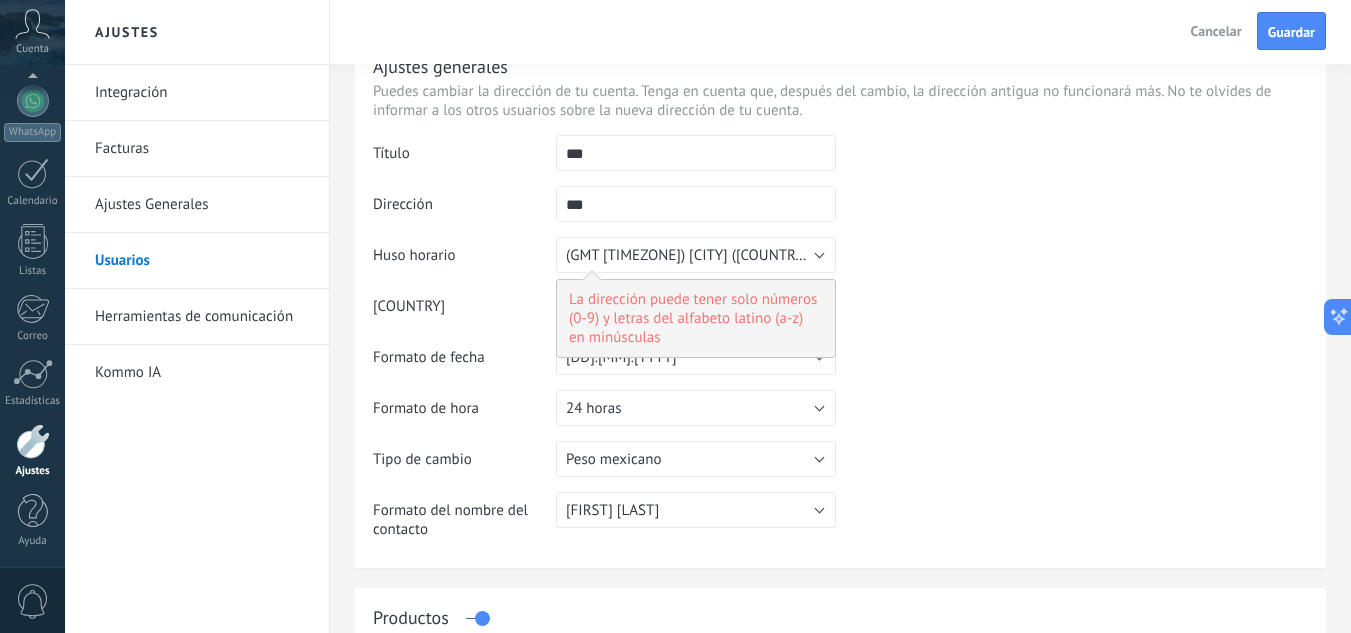 click on "***" at bounding box center (696, 153) 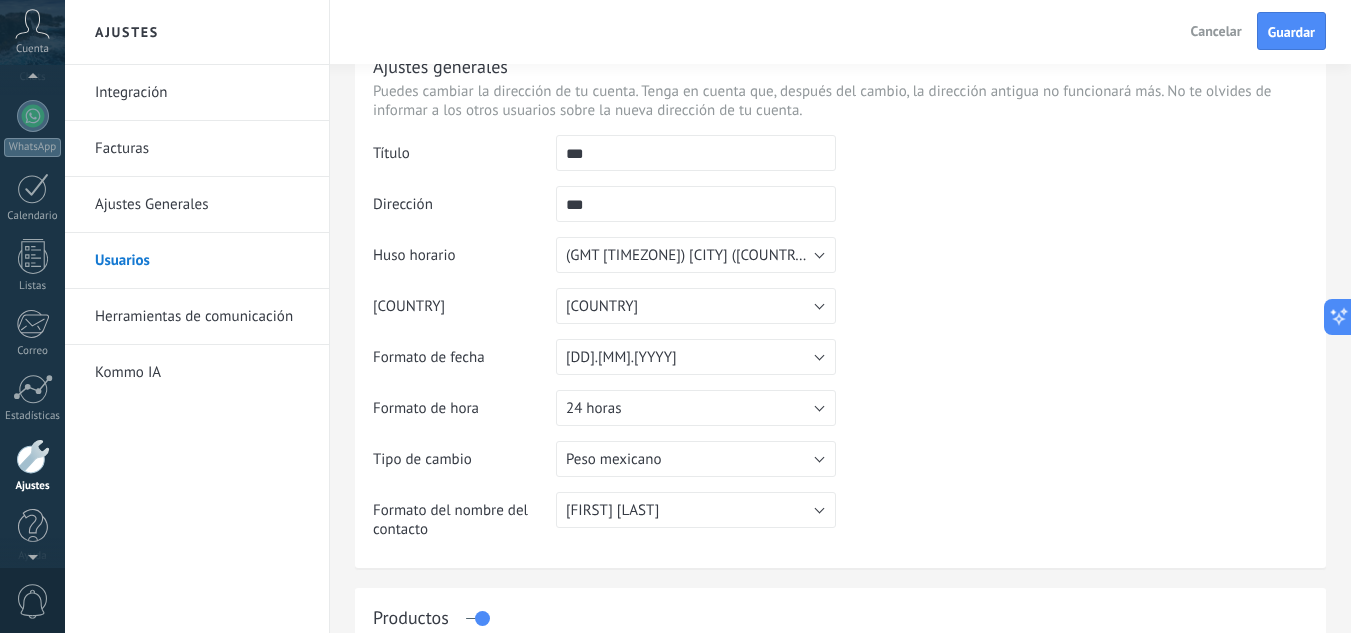 scroll, scrollTop: 136, scrollLeft: 0, axis: vertical 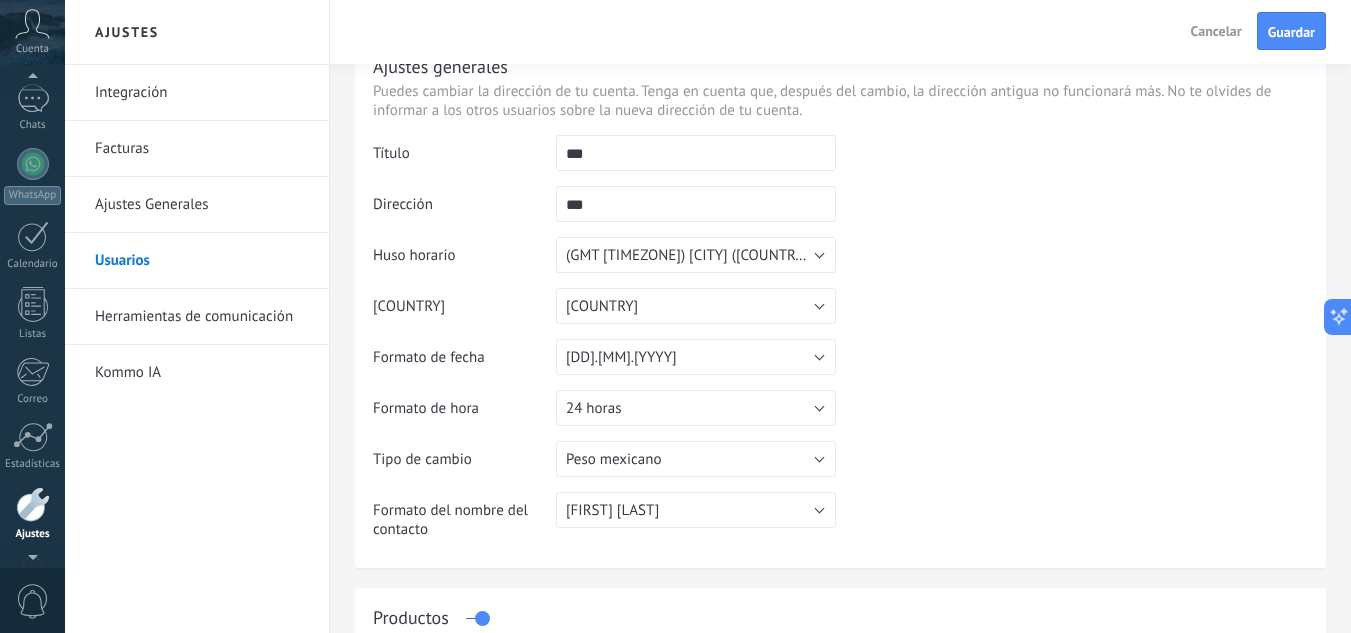 click on "Cuenta" at bounding box center (32, 32) 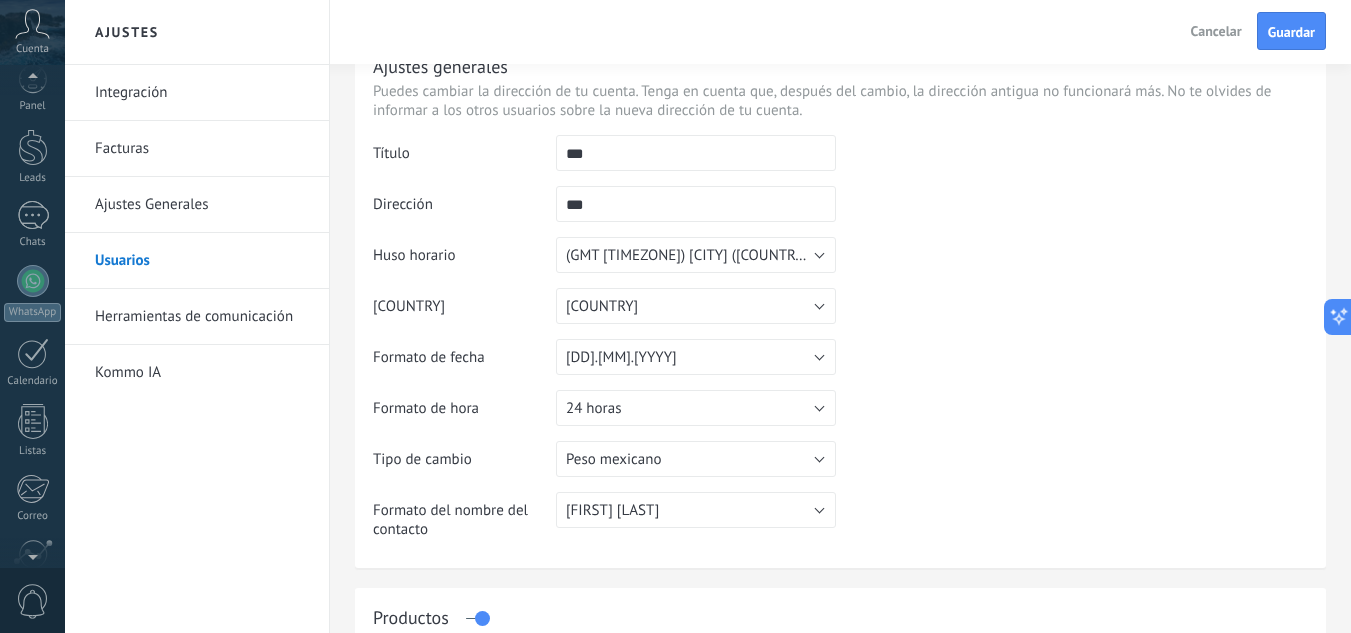 scroll, scrollTop: 0, scrollLeft: 0, axis: both 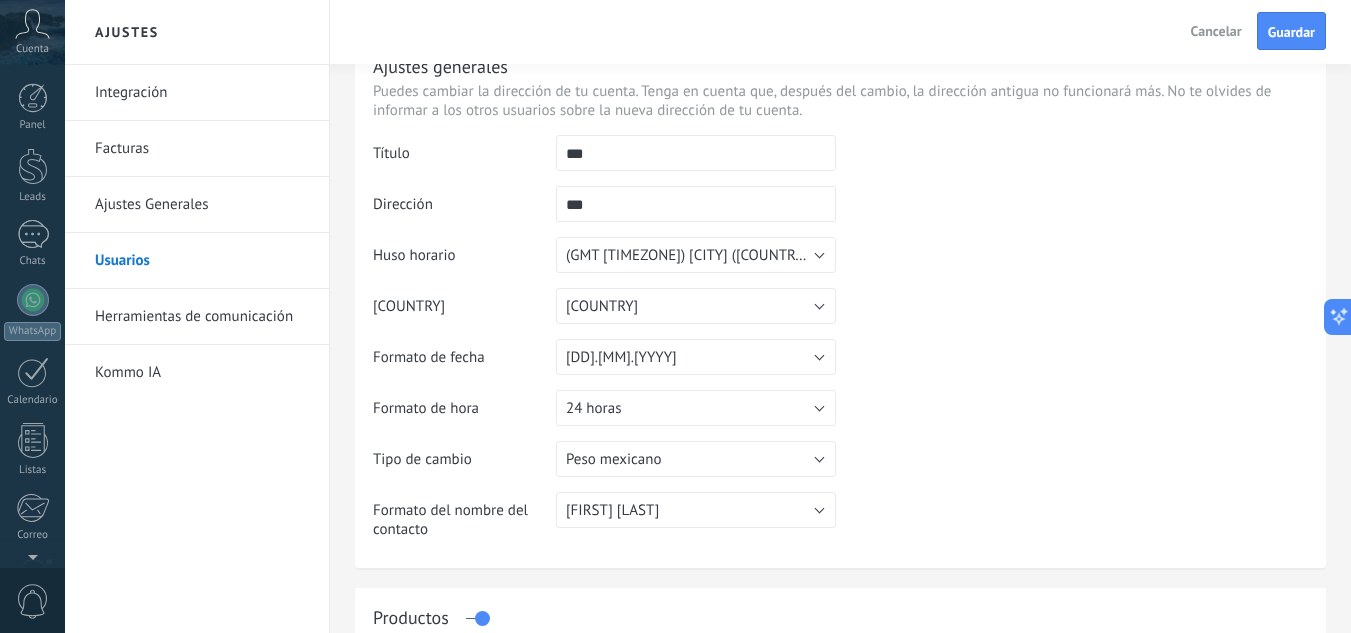 click on "Cuenta" at bounding box center [32, 49] 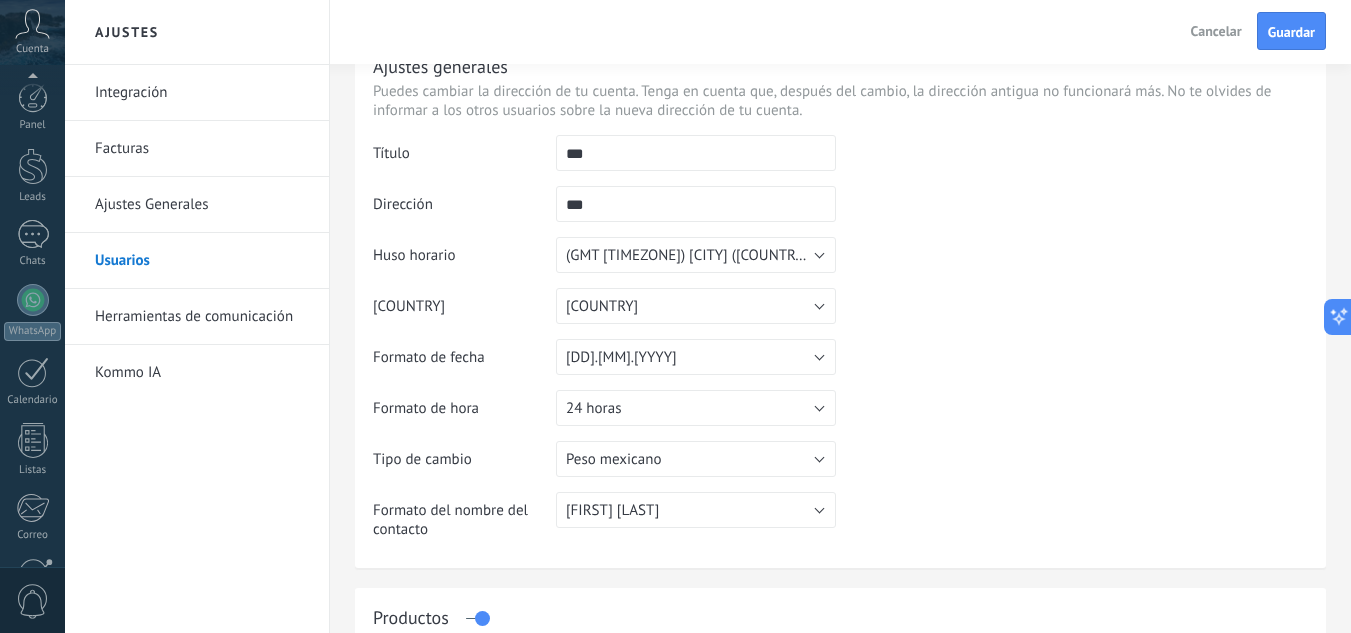 scroll, scrollTop: 199, scrollLeft: 0, axis: vertical 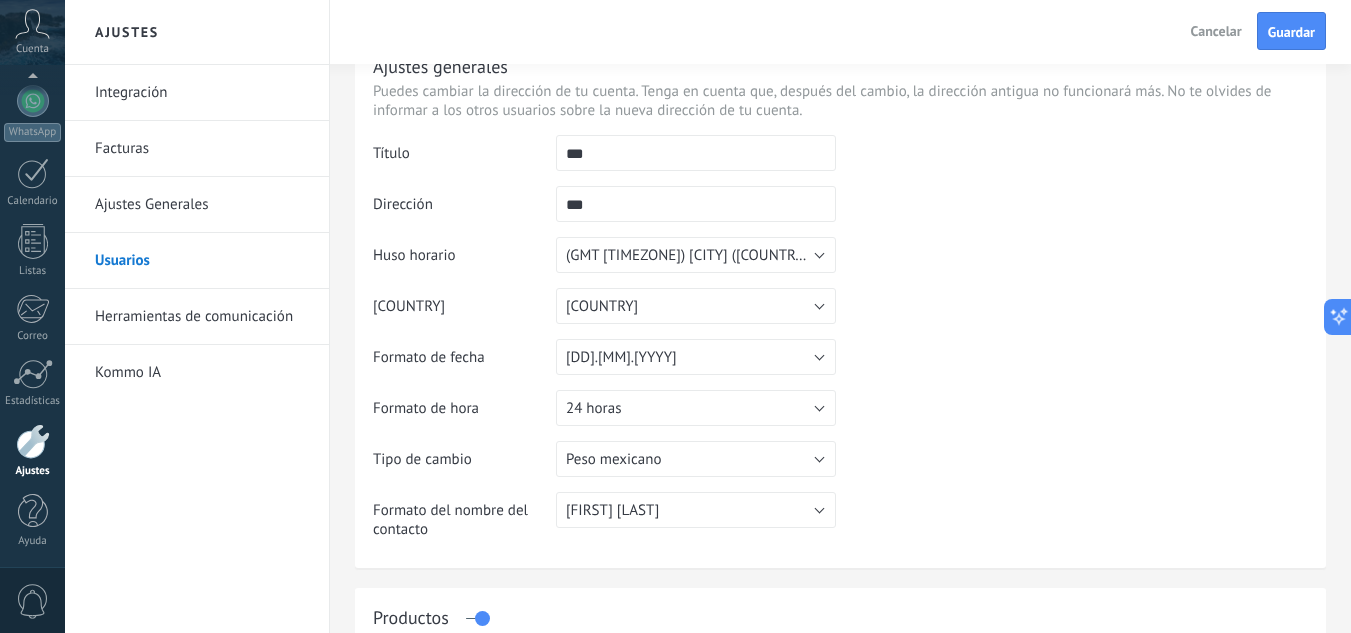 click on "Cancelar" at bounding box center (1216, 31) 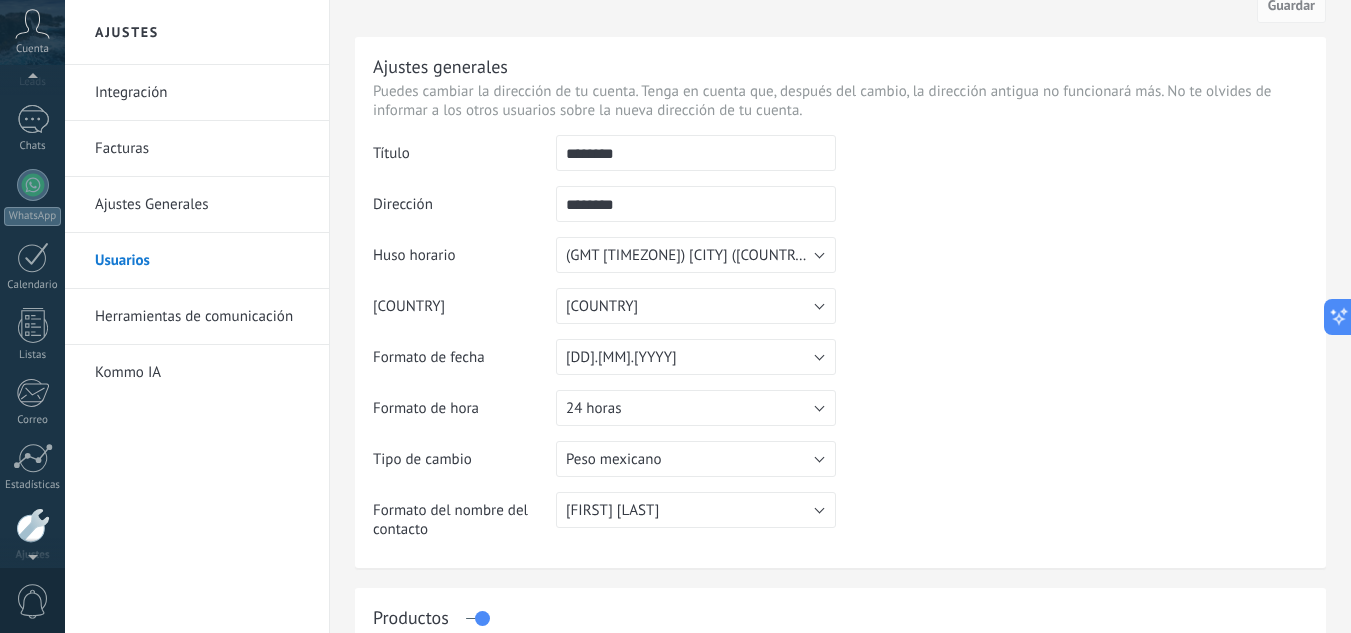 scroll, scrollTop: 0, scrollLeft: 0, axis: both 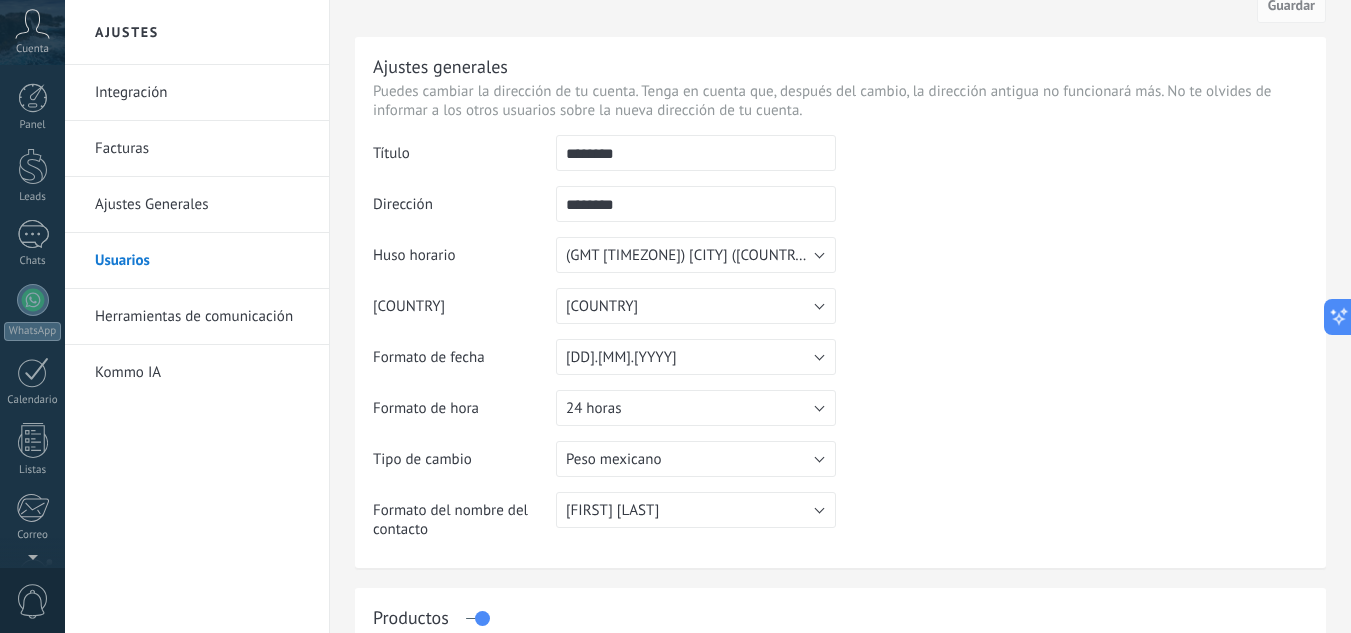 click at bounding box center [32, 24] 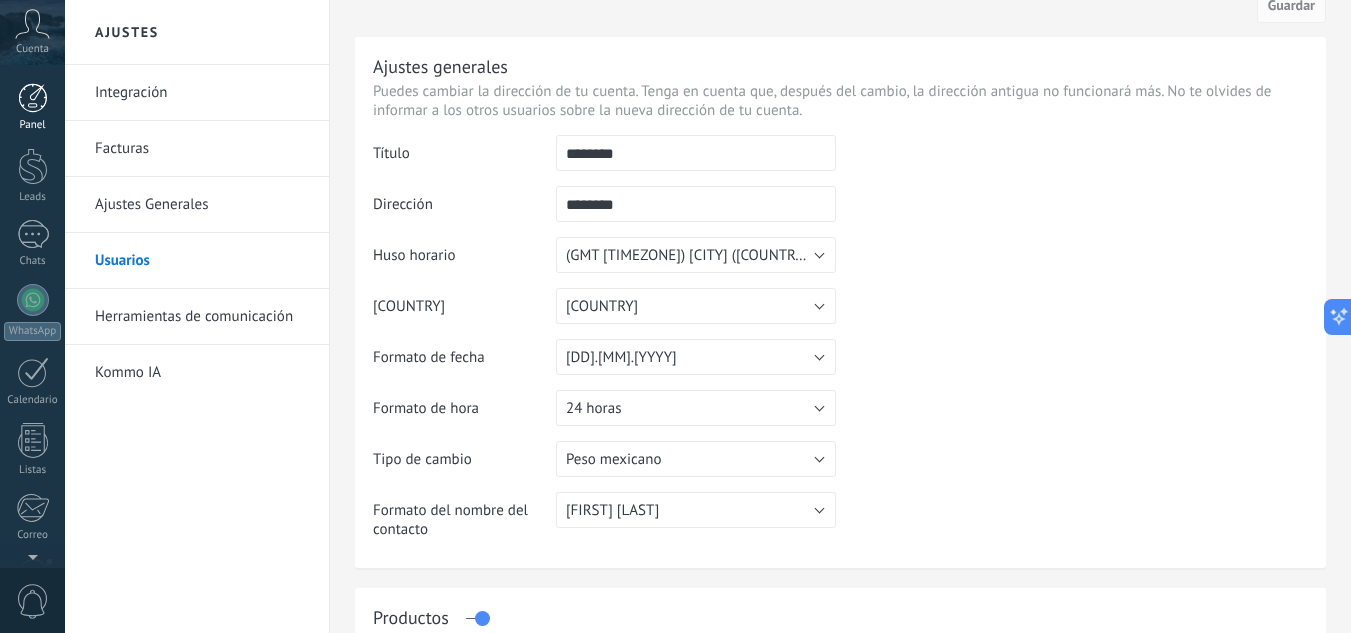 click at bounding box center [33, 98] 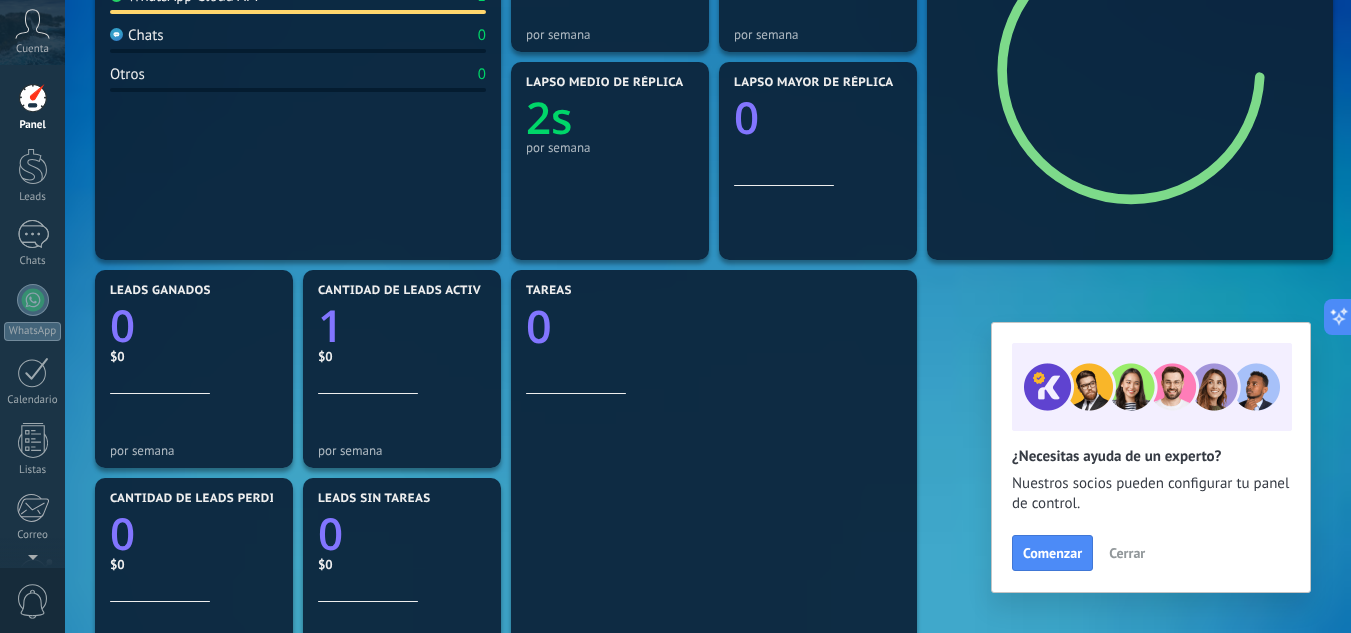 scroll, scrollTop: 465, scrollLeft: 0, axis: vertical 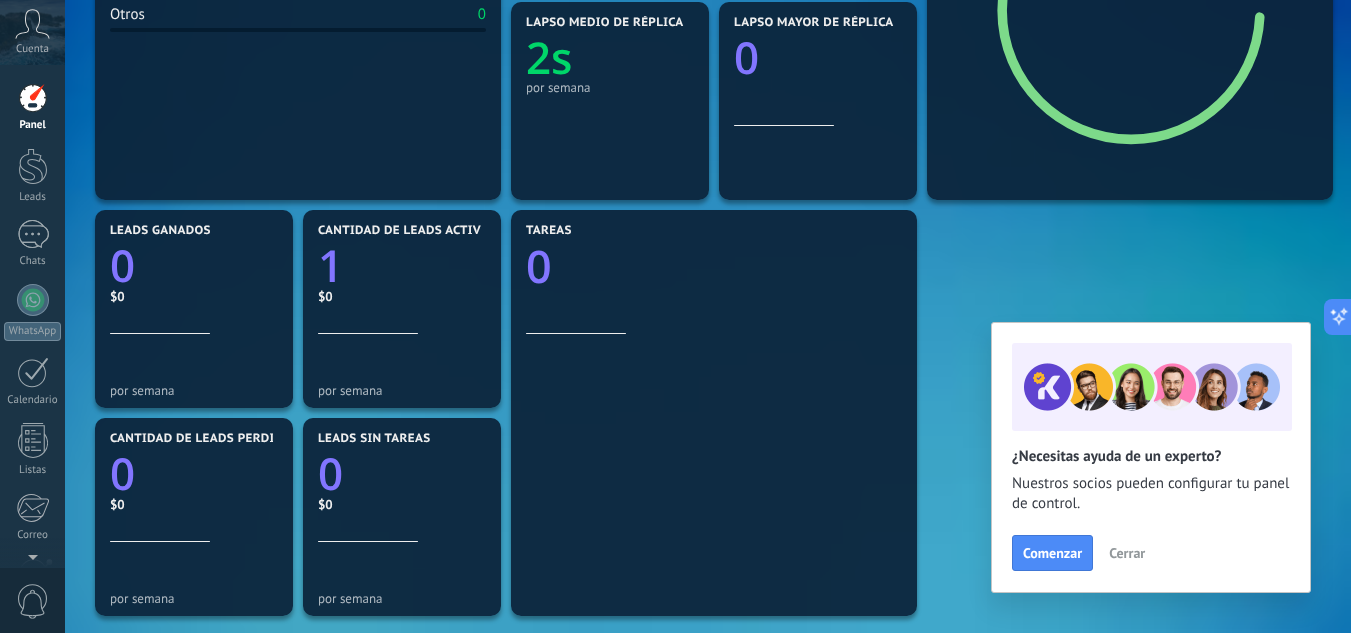 click on "Cerrar" at bounding box center (1127, 553) 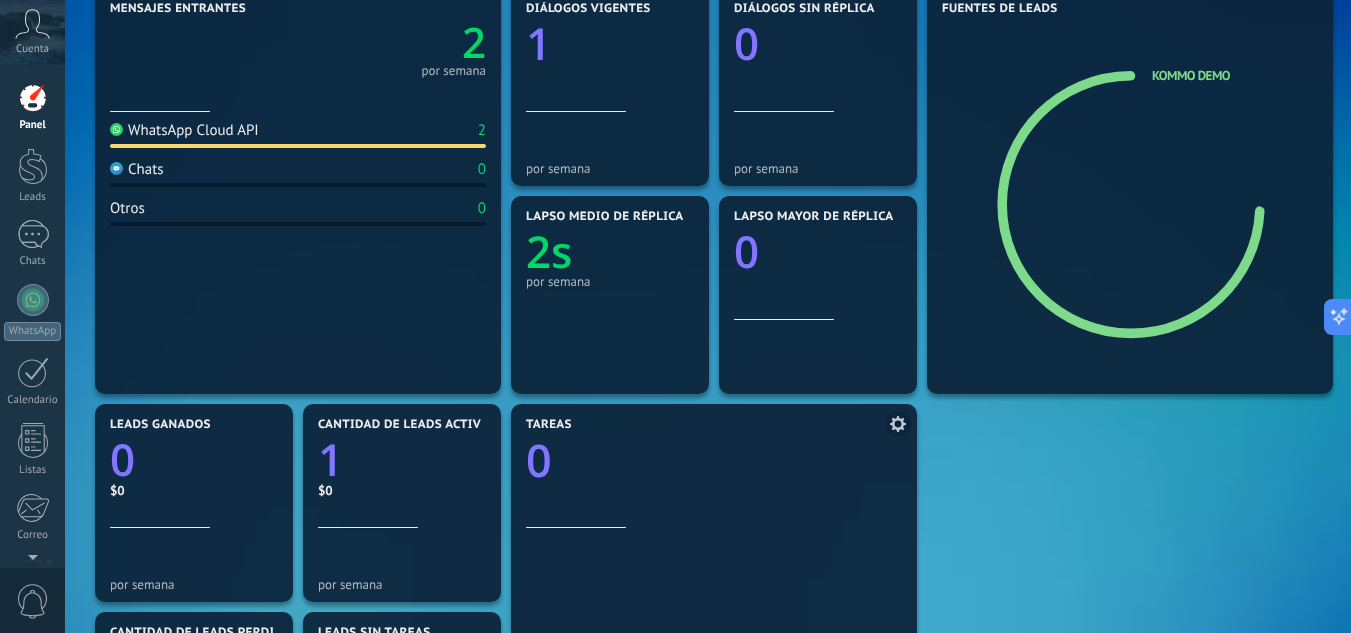 scroll, scrollTop: 0, scrollLeft: 0, axis: both 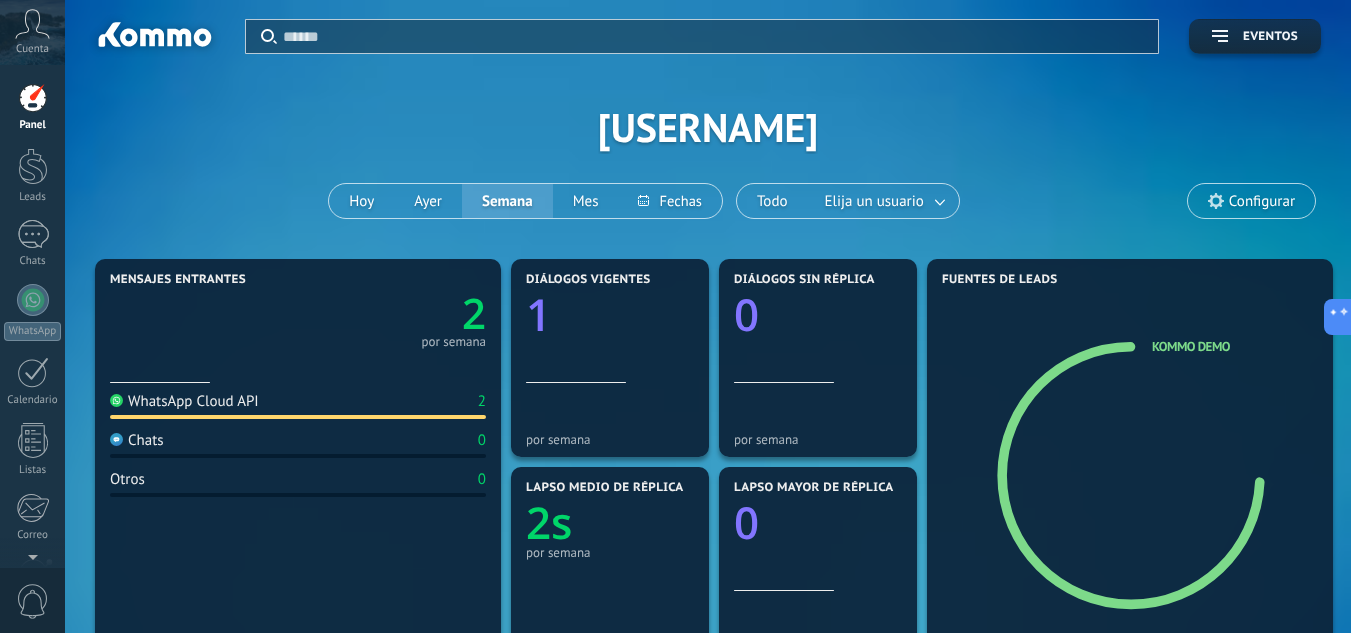 click on "Configurar" at bounding box center [1262, 201] 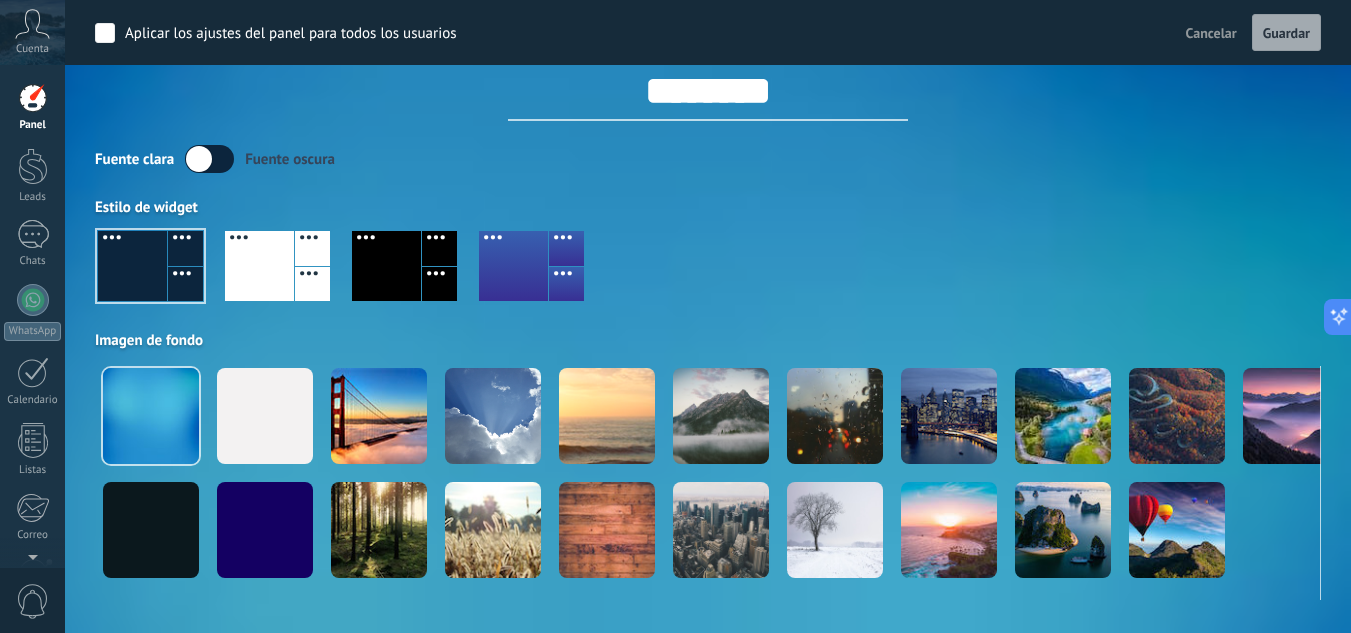 scroll, scrollTop: 0, scrollLeft: 0, axis: both 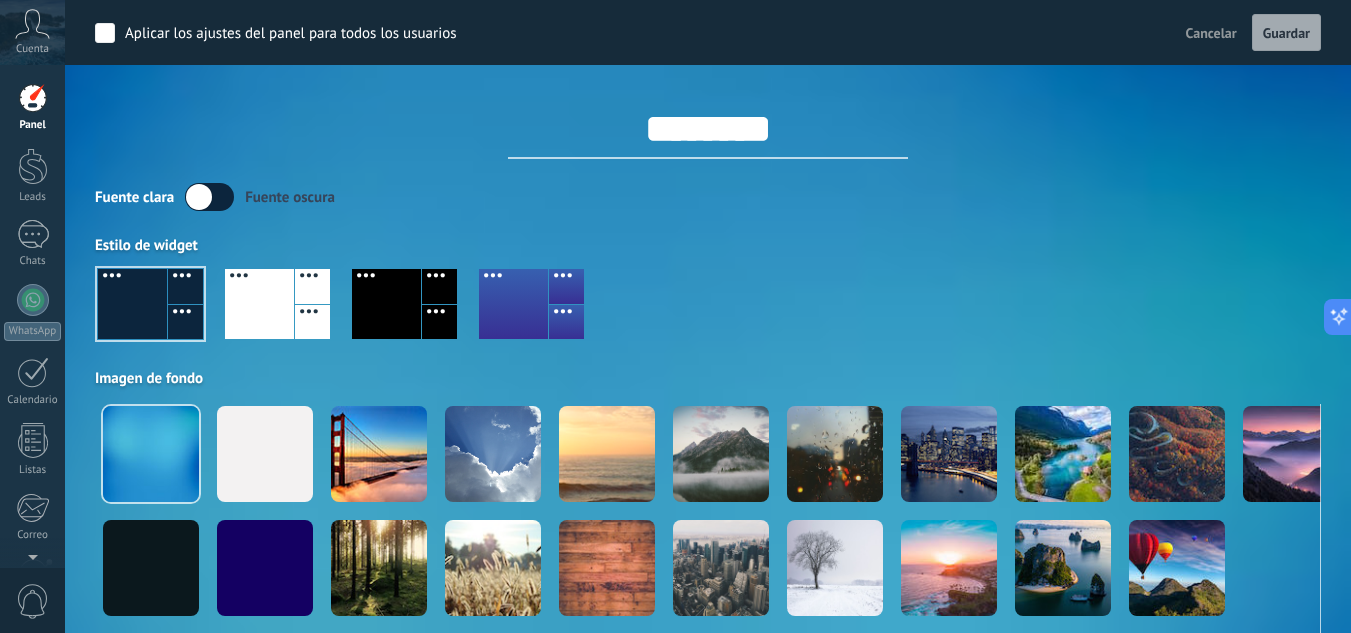 click on "Cancelar" at bounding box center [1211, 33] 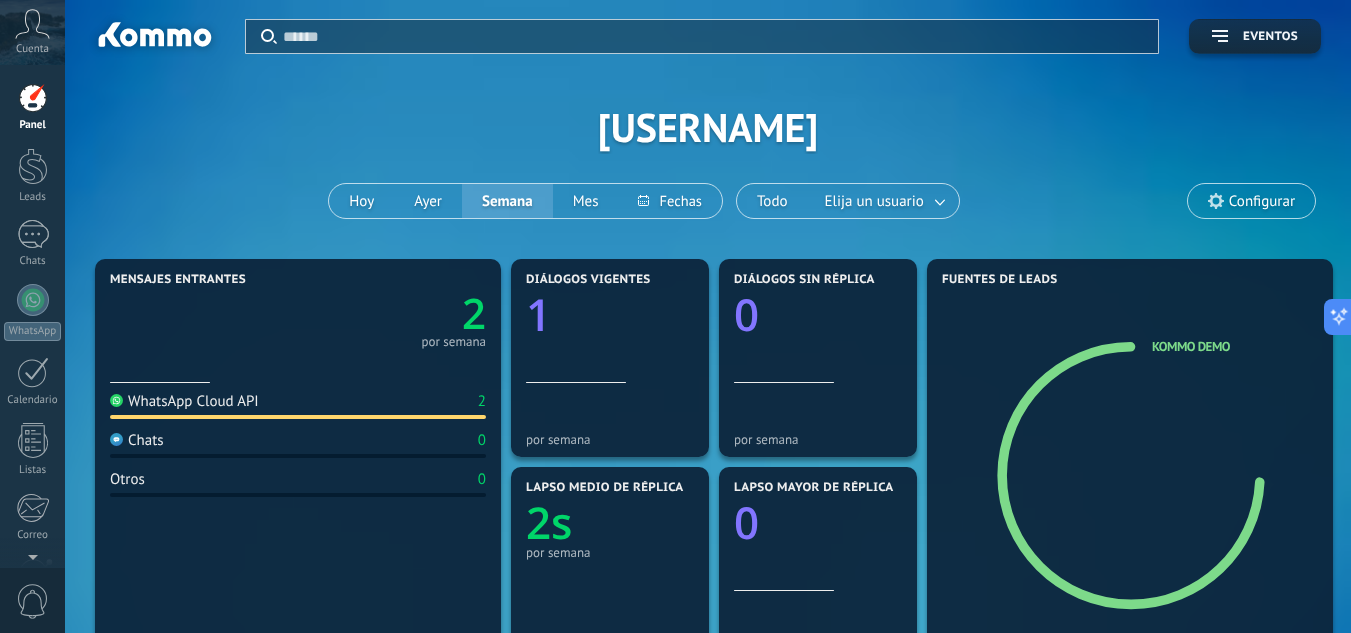 click on "Cuenta" at bounding box center [32, 49] 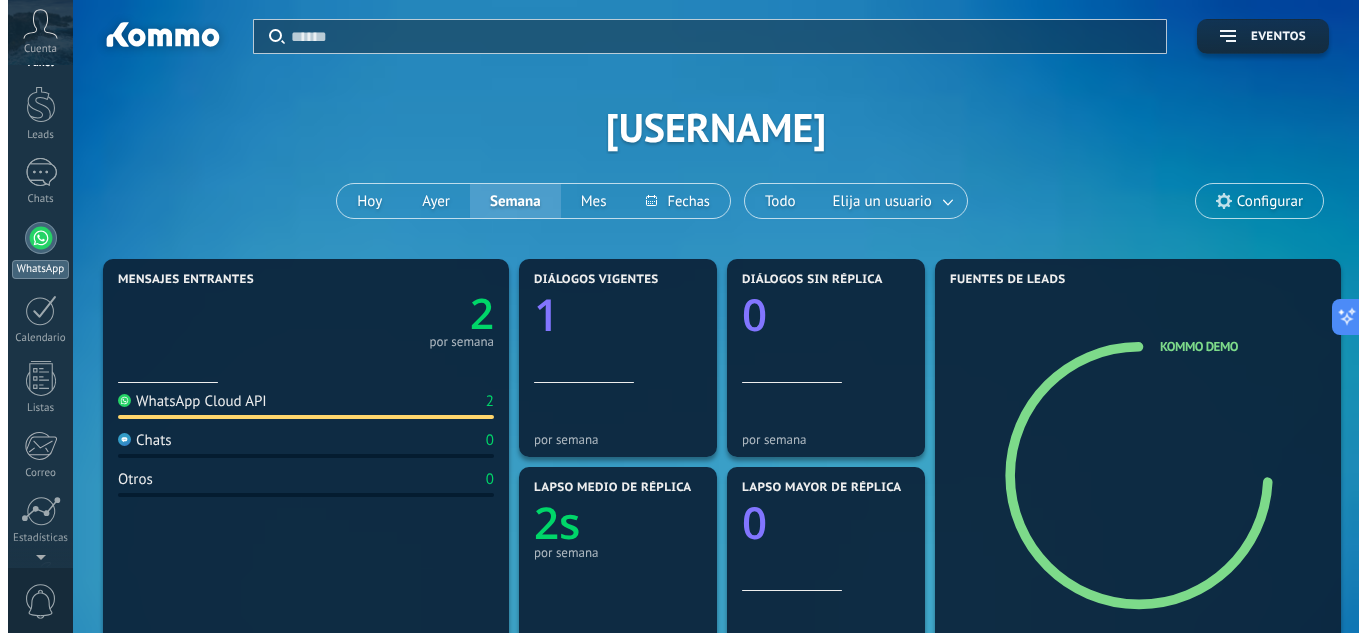 scroll, scrollTop: 0, scrollLeft: 0, axis: both 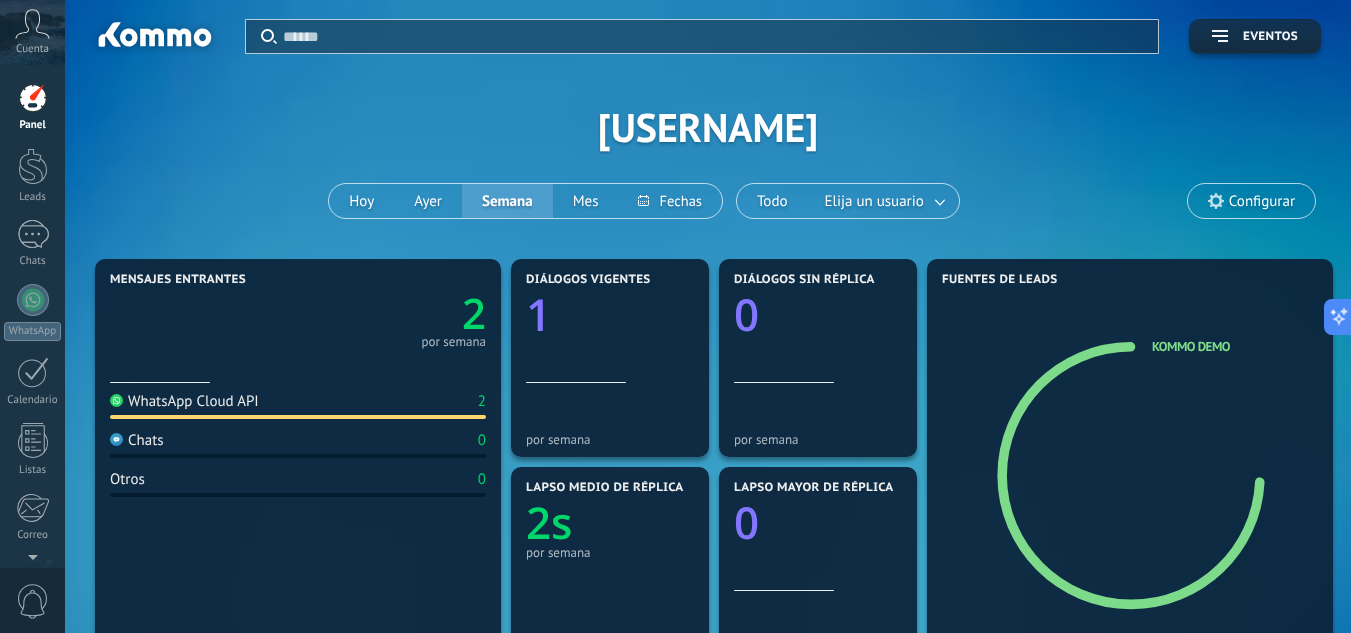 click on "Aplicar Eventos [USERNAME] Hoy Ayer Semana Mes Todo Elija un usuario Configurar" at bounding box center (708, 127) 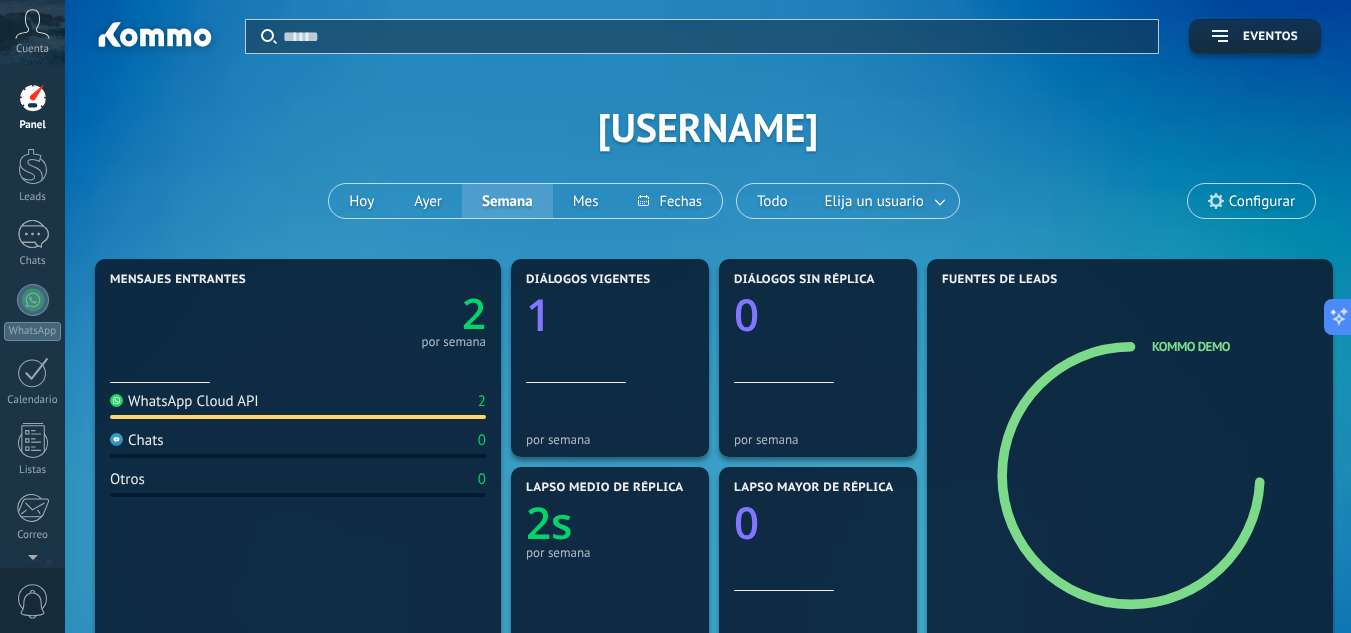 click on "Aplicar Eventos [USERNAME] Hoy Ayer Semana Mes Todo Elija un usuario Configurar" at bounding box center [708, 127] 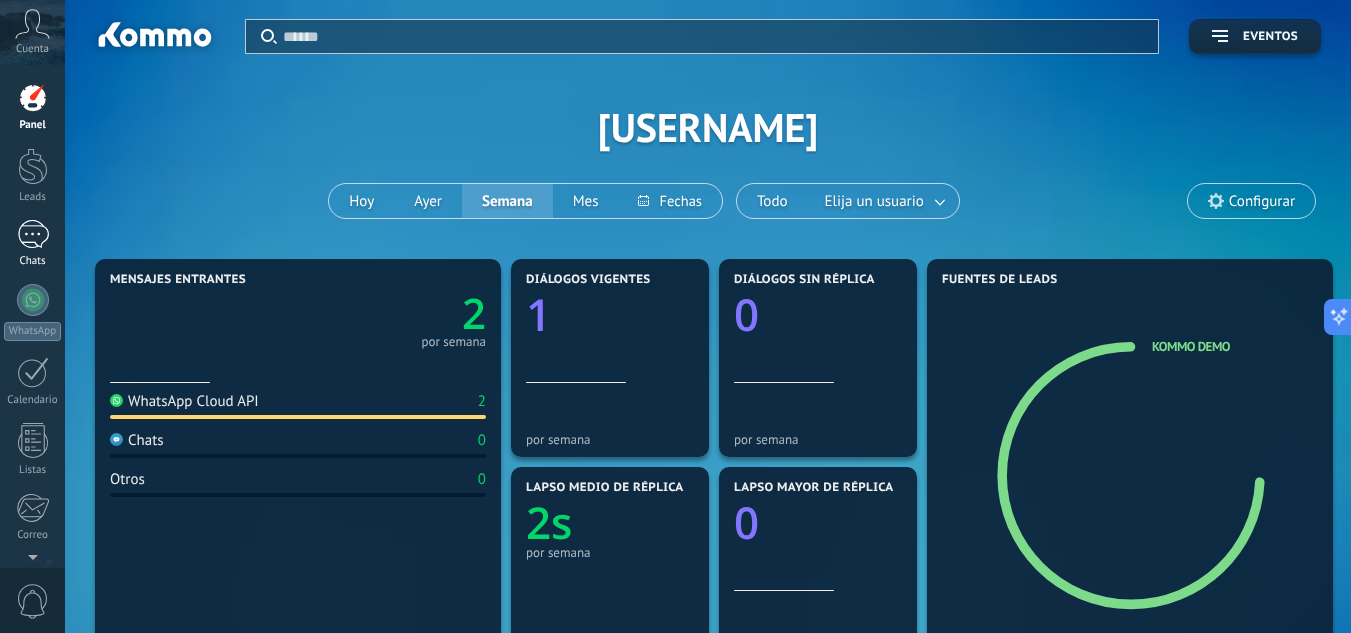 click on "1
Chats" at bounding box center (32, 244) 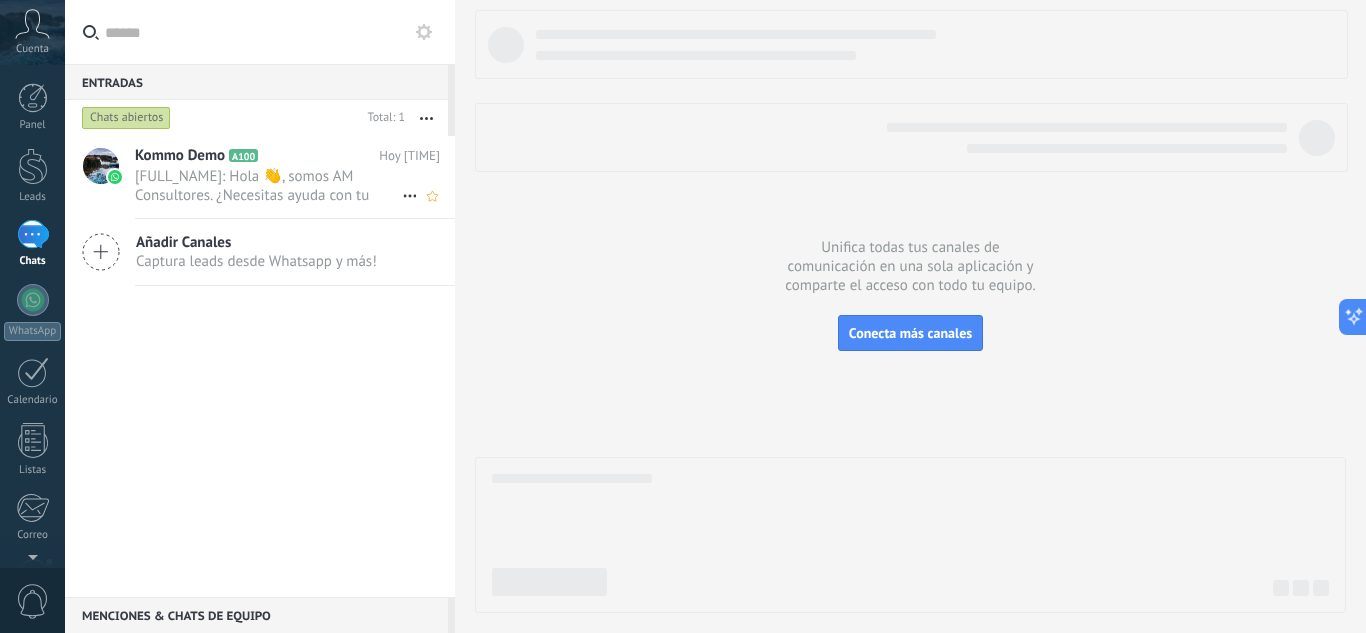 click on "[FULL_NAME]: Hola 👋, somos AM Consultores.
¿Necesitas ayuda con tu contabilidad o finanzas?
Ofrecemos atención personalizad..." at bounding box center [268, 186] 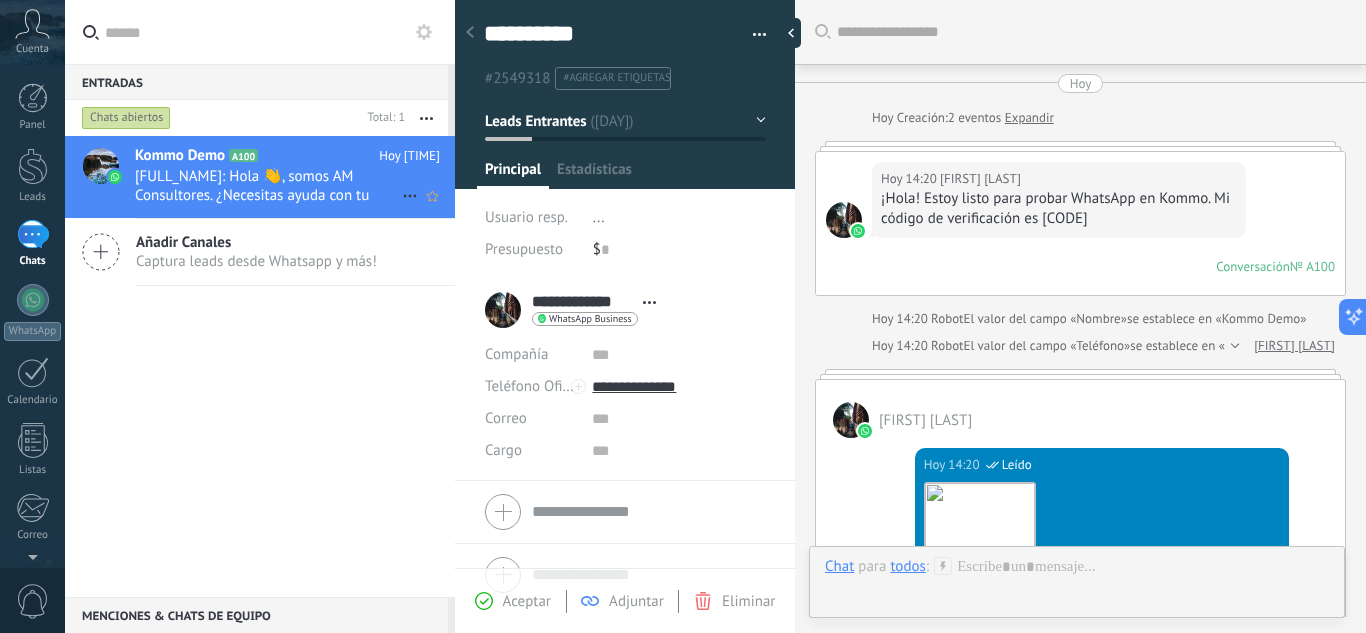 scroll, scrollTop: 30, scrollLeft: 0, axis: vertical 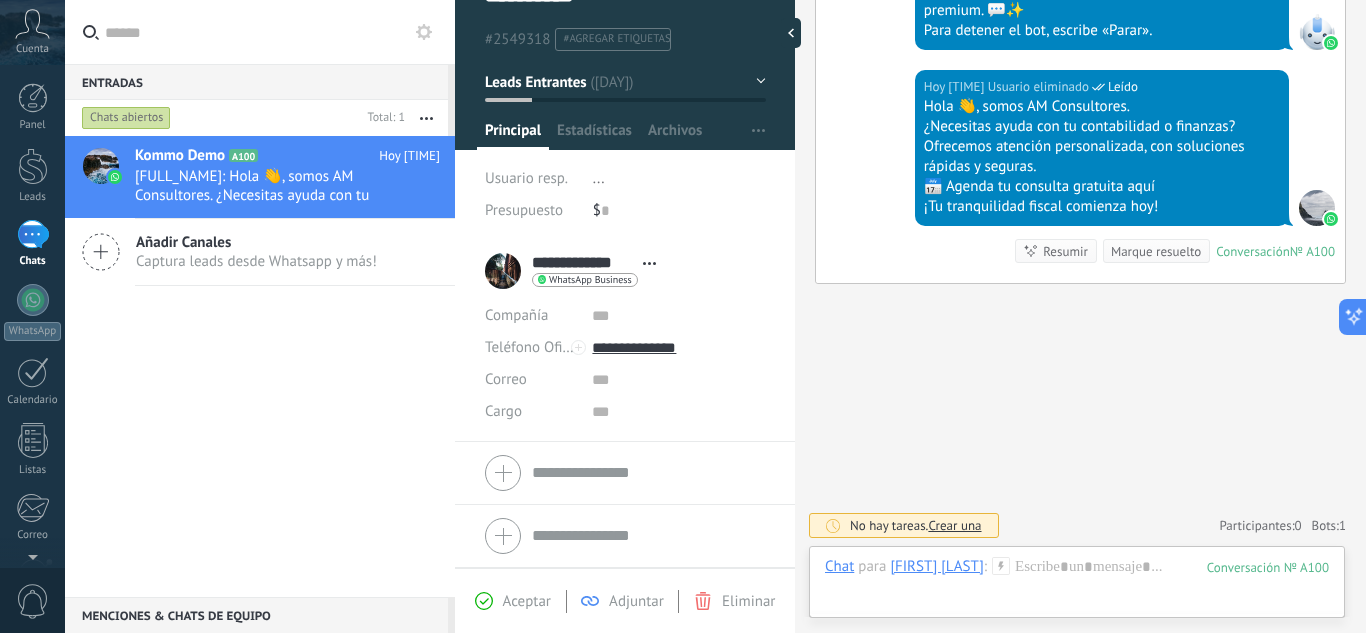 click on "Eliminar" at bounding box center [748, 601] 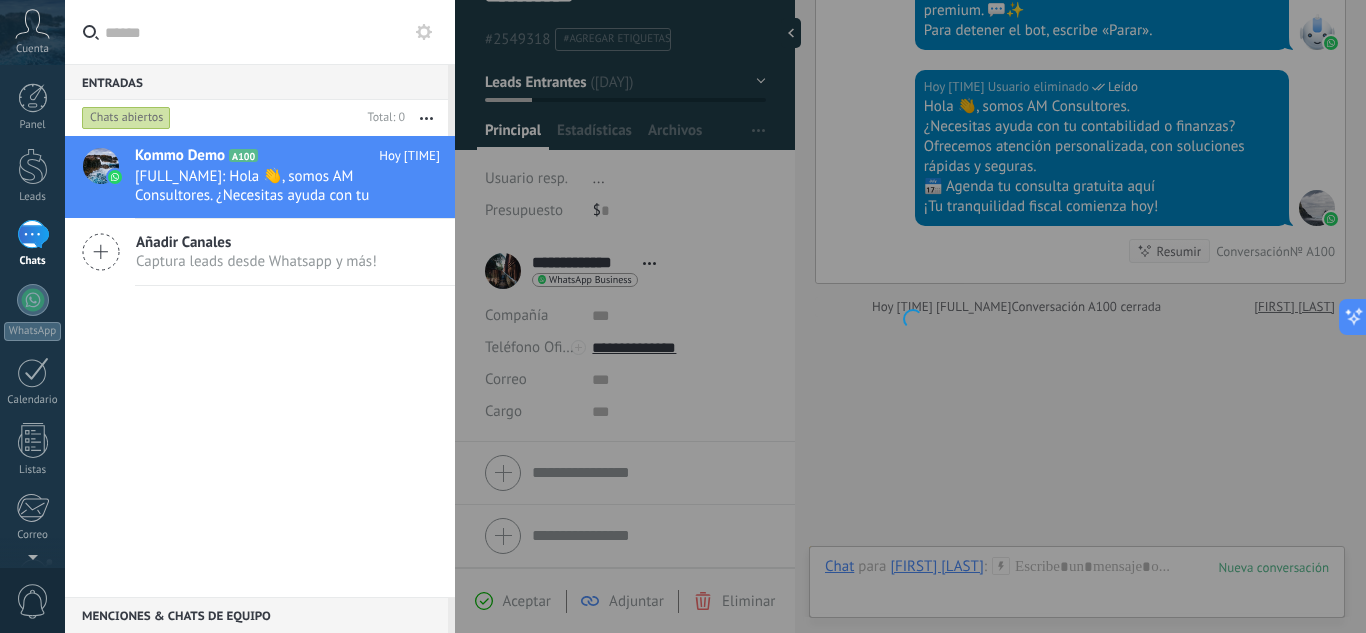 scroll, scrollTop: 1331, scrollLeft: 0, axis: vertical 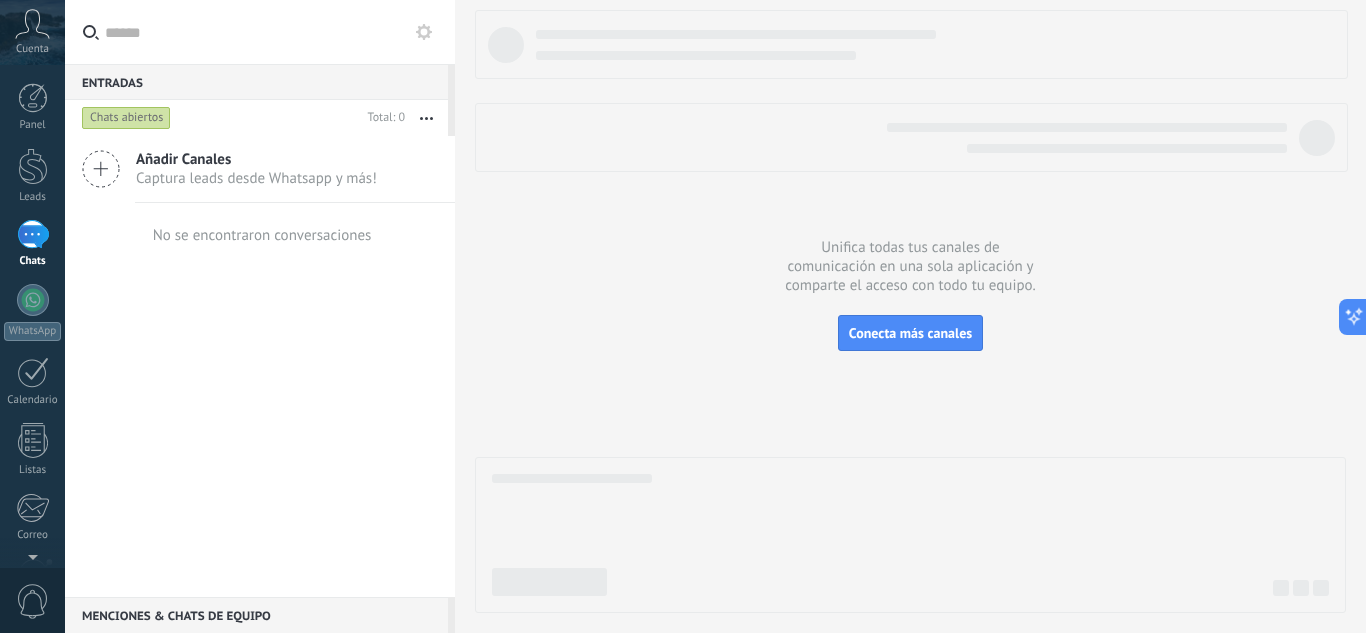click at bounding box center (32, 24) 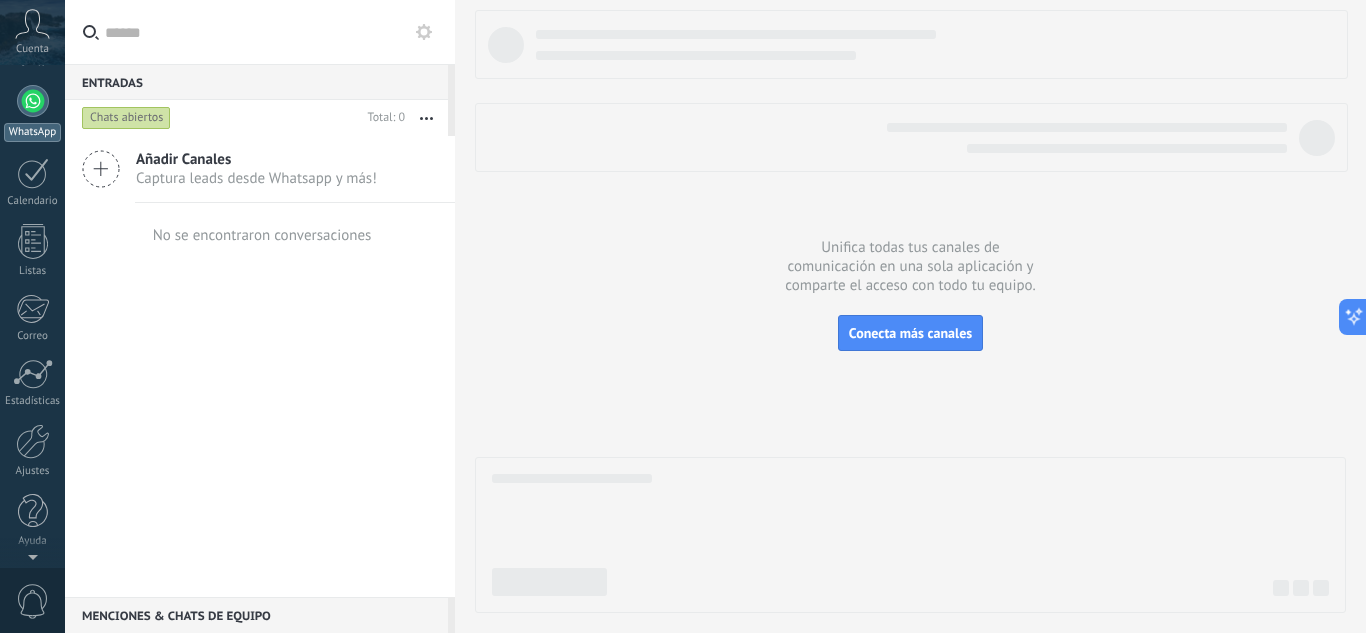 scroll, scrollTop: 0, scrollLeft: 0, axis: both 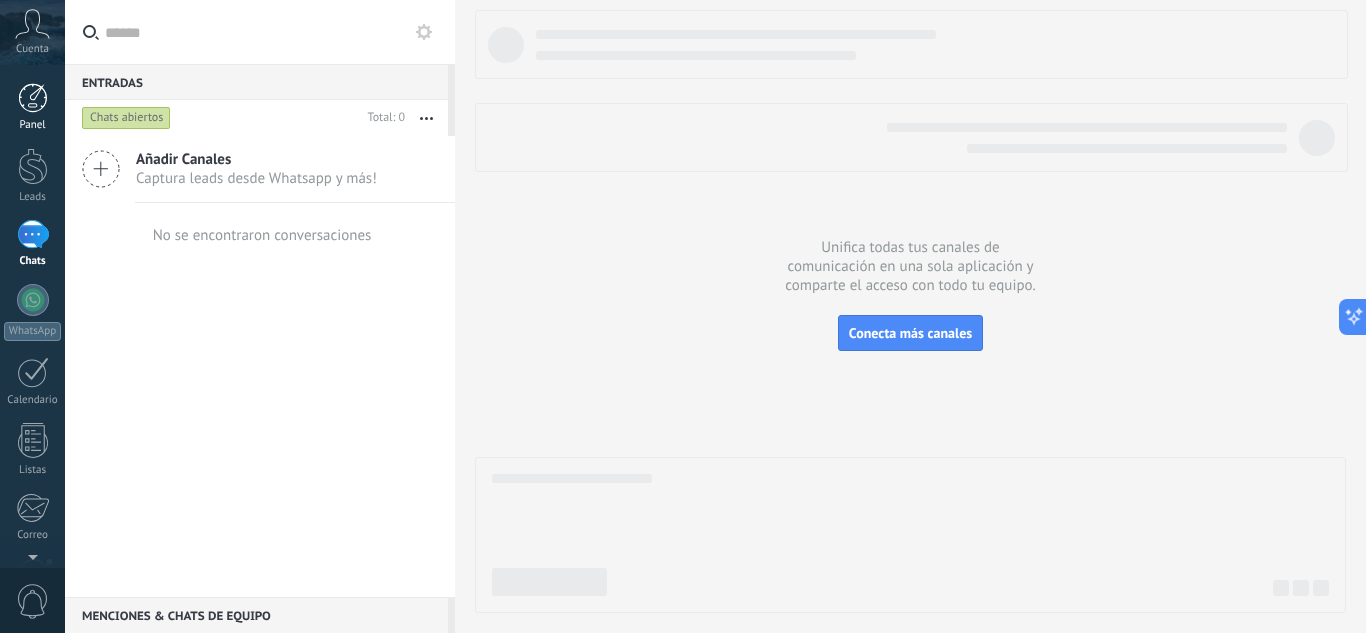 click at bounding box center (33, 98) 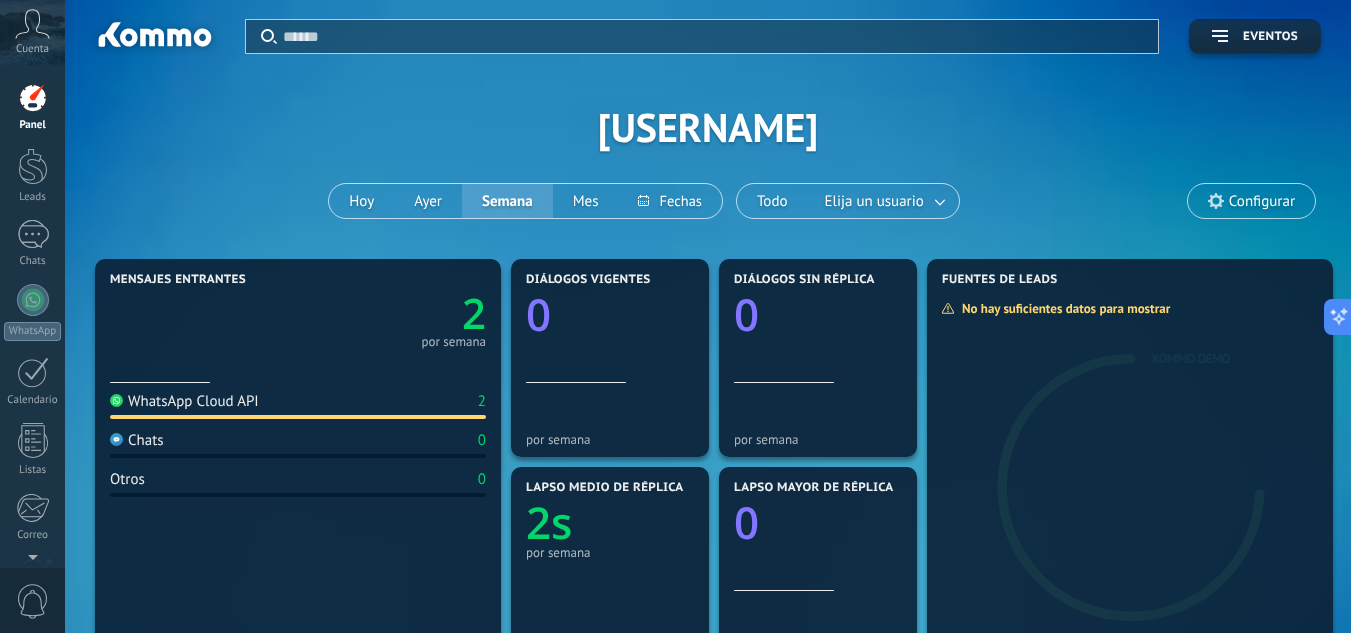 click at bounding box center (32, 24) 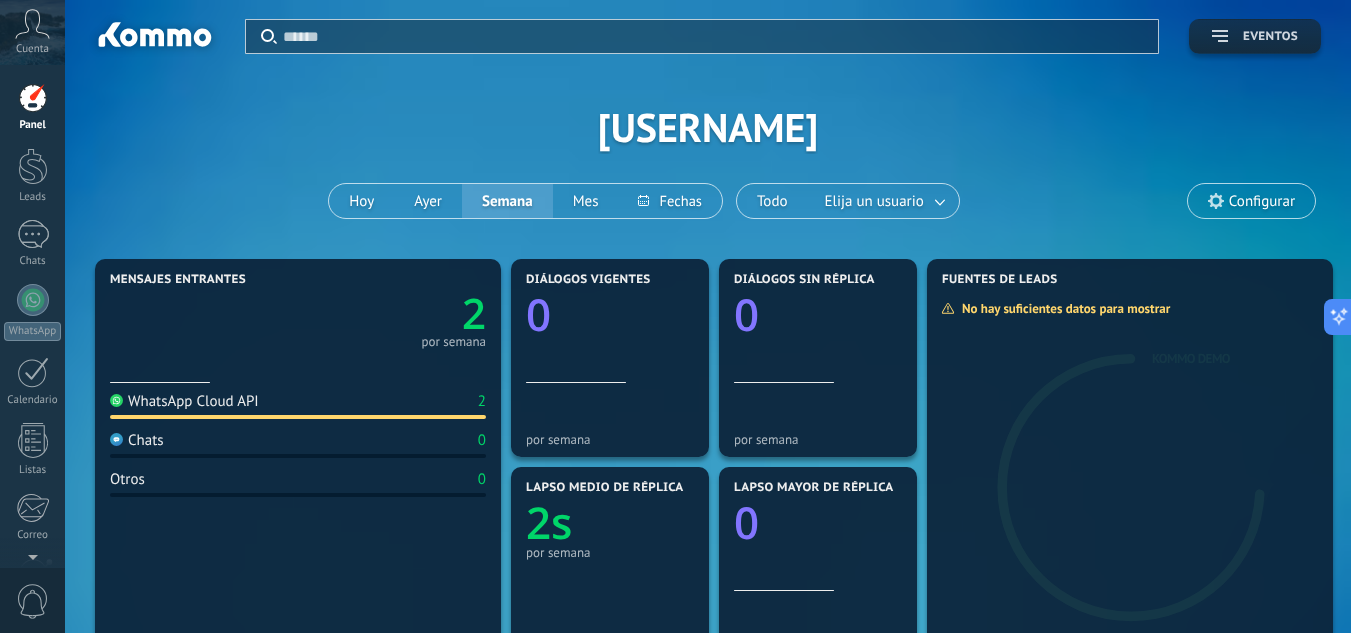 click on "Eventos" at bounding box center (1270, 37) 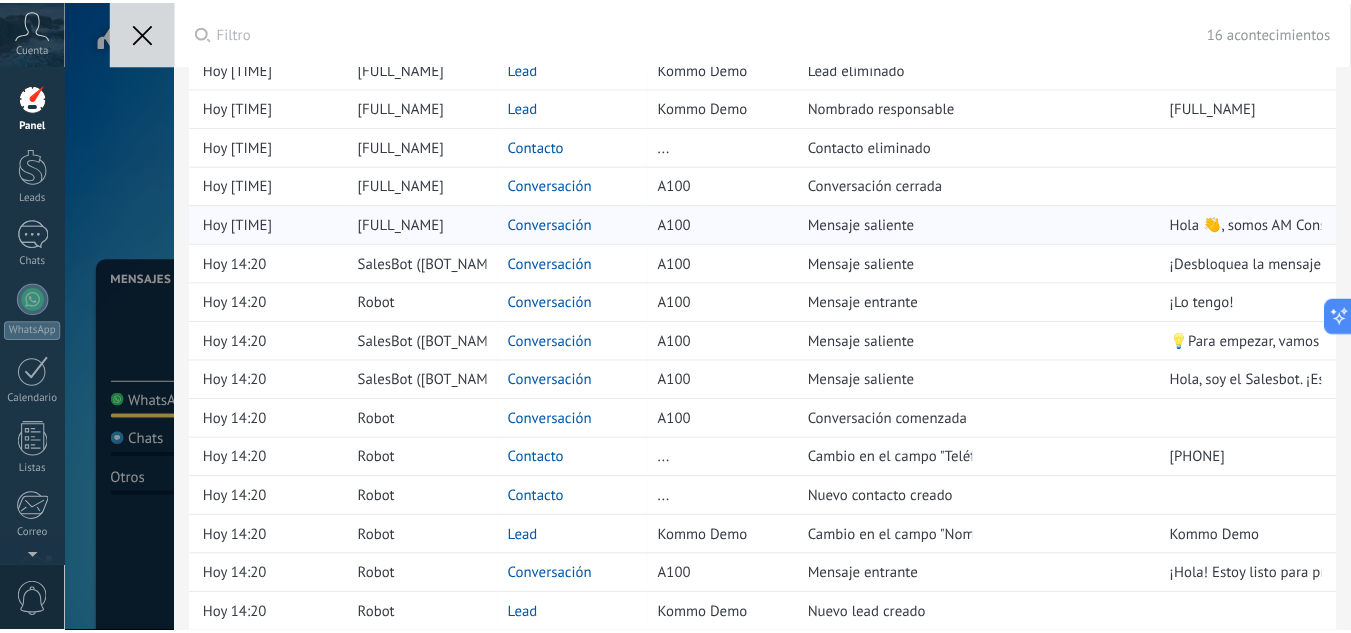 scroll, scrollTop: 0, scrollLeft: 0, axis: both 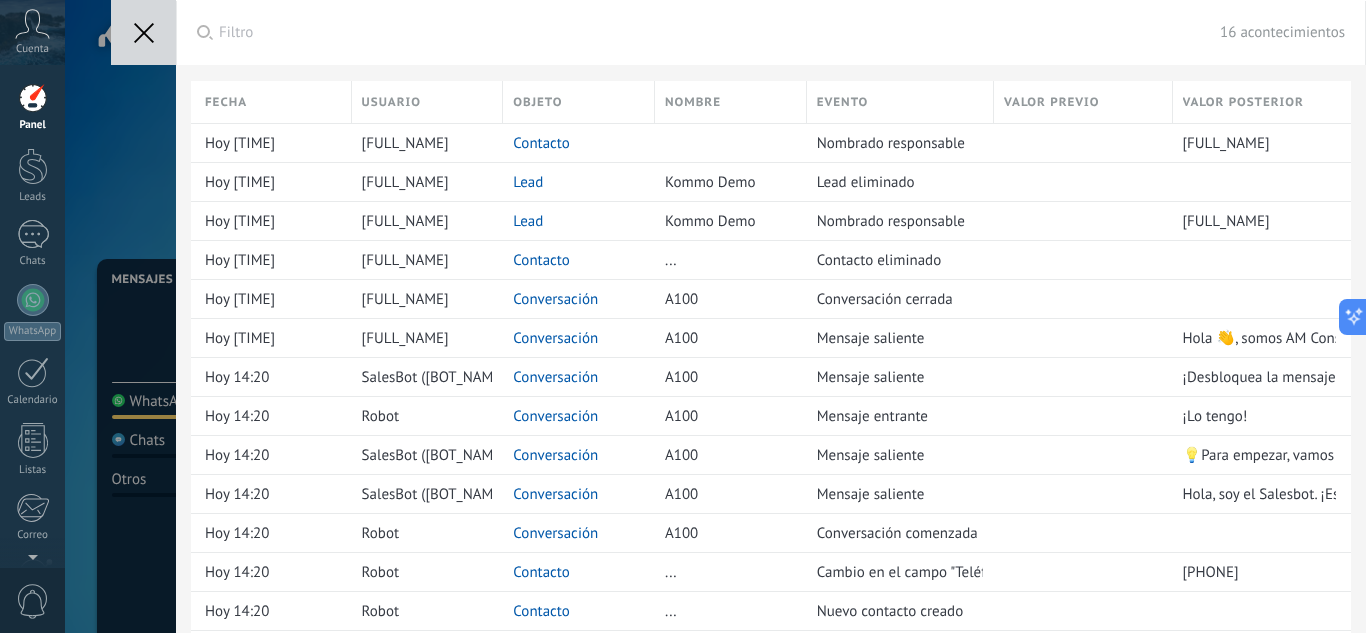 click at bounding box center [143, 32] 